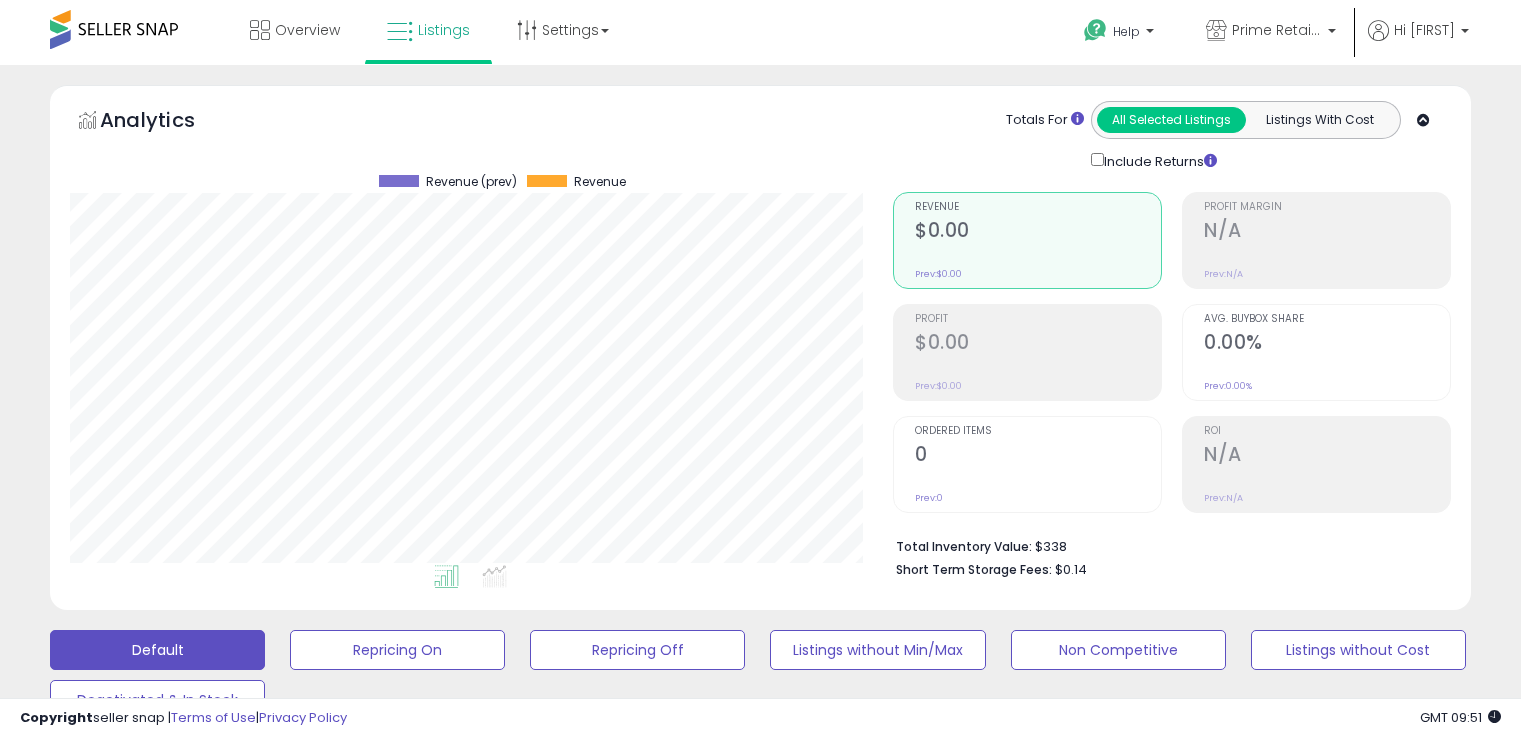 scroll, scrollTop: 604, scrollLeft: 0, axis: vertical 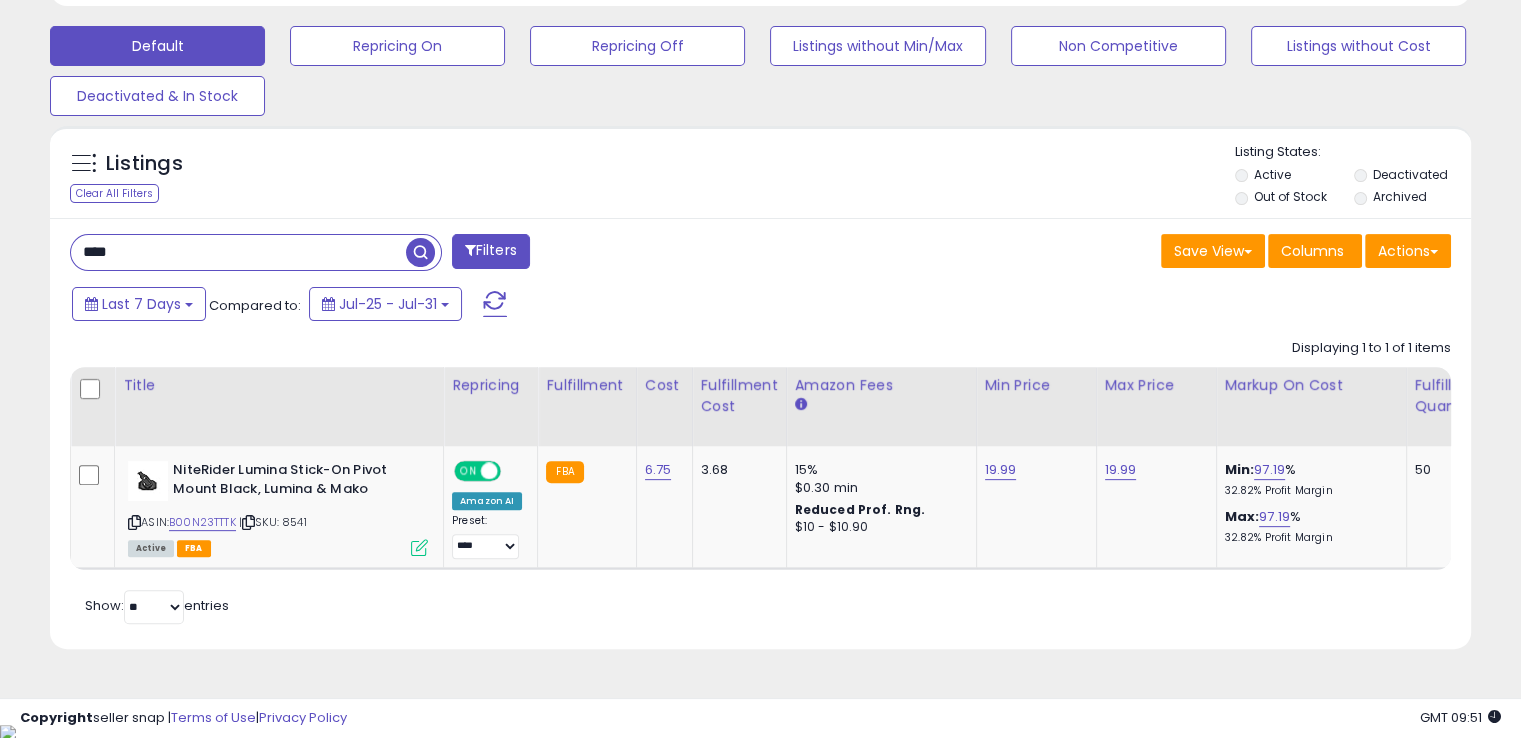 click on "****" at bounding box center (238, 252) 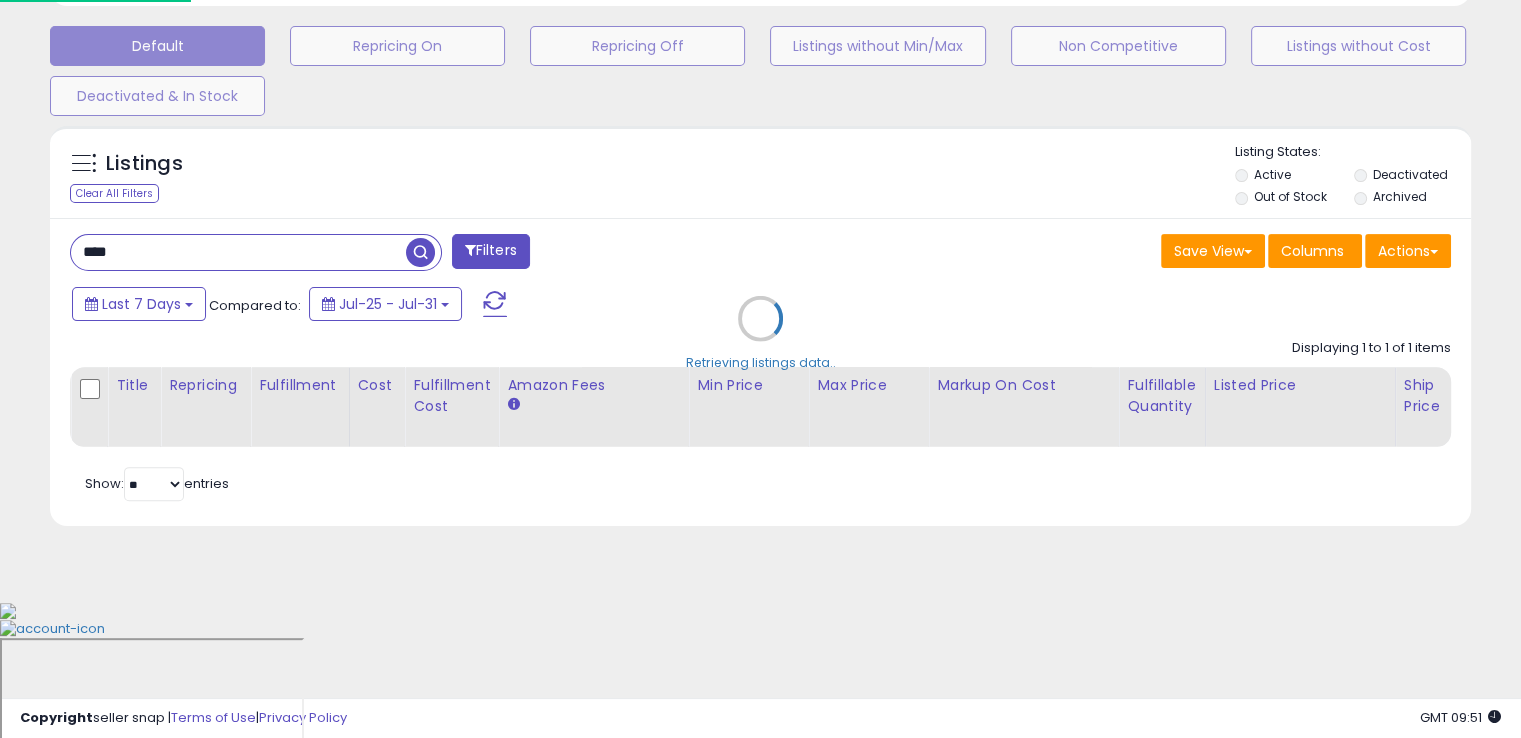 scroll, scrollTop: 999589, scrollLeft: 999168, axis: both 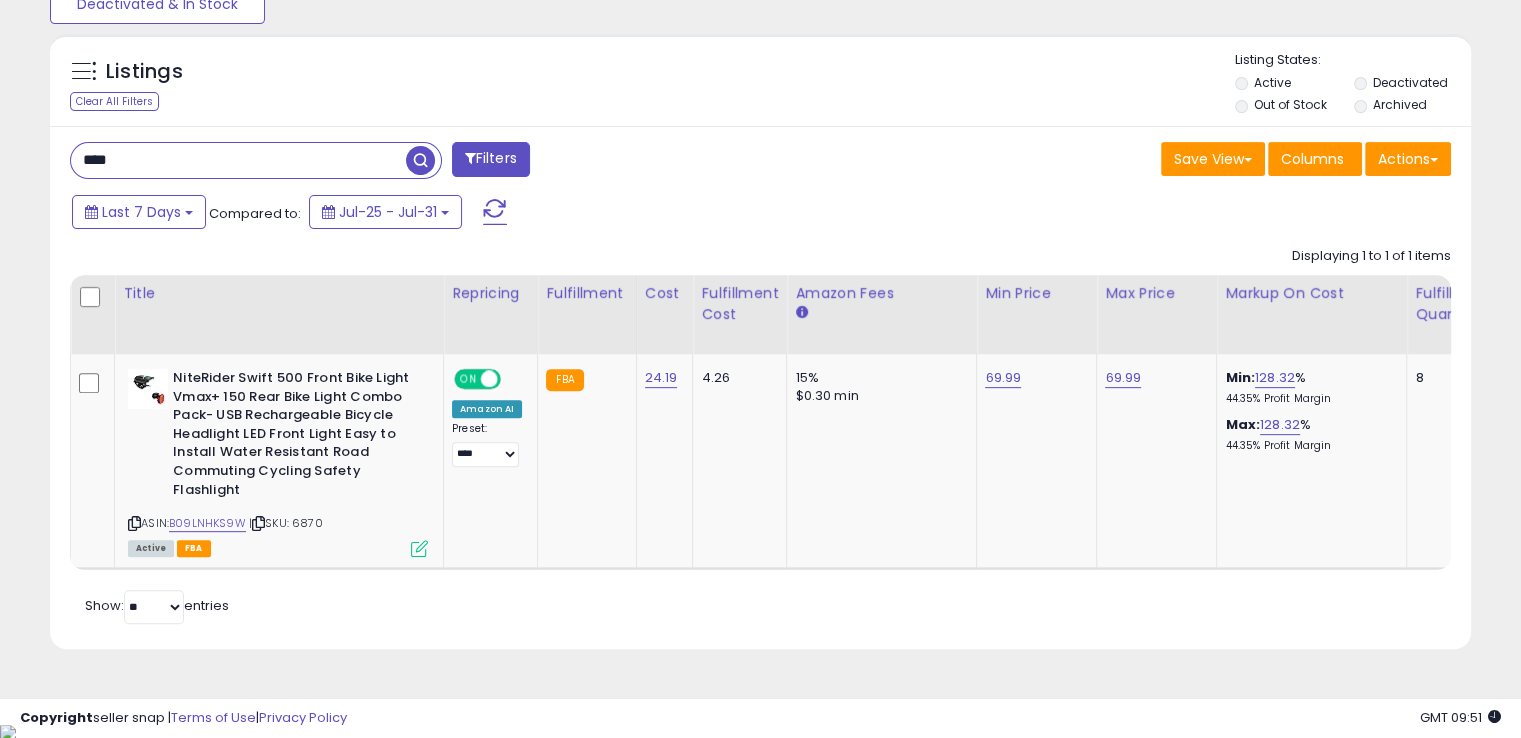 click on "****" at bounding box center [238, 160] 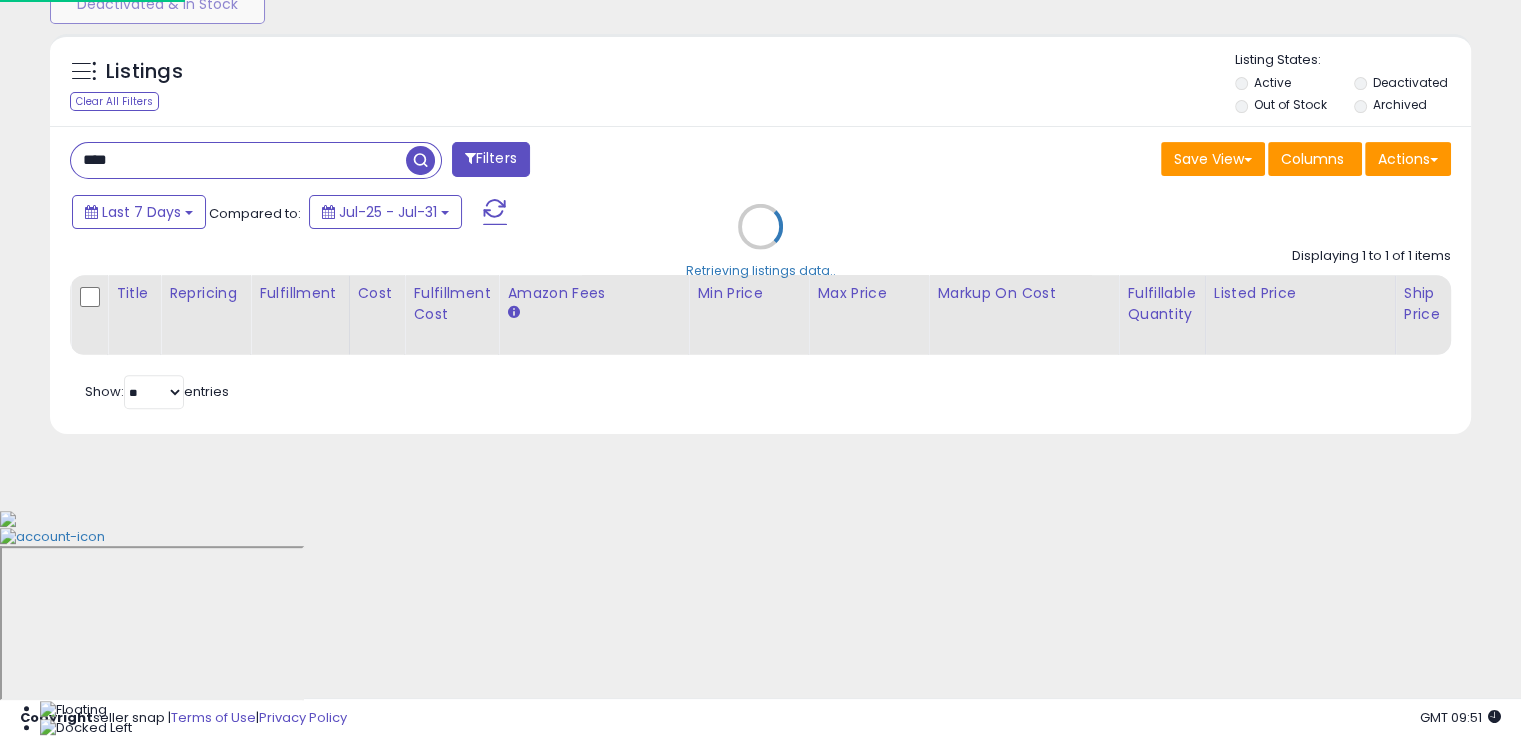 scroll, scrollTop: 999589, scrollLeft: 999168, axis: both 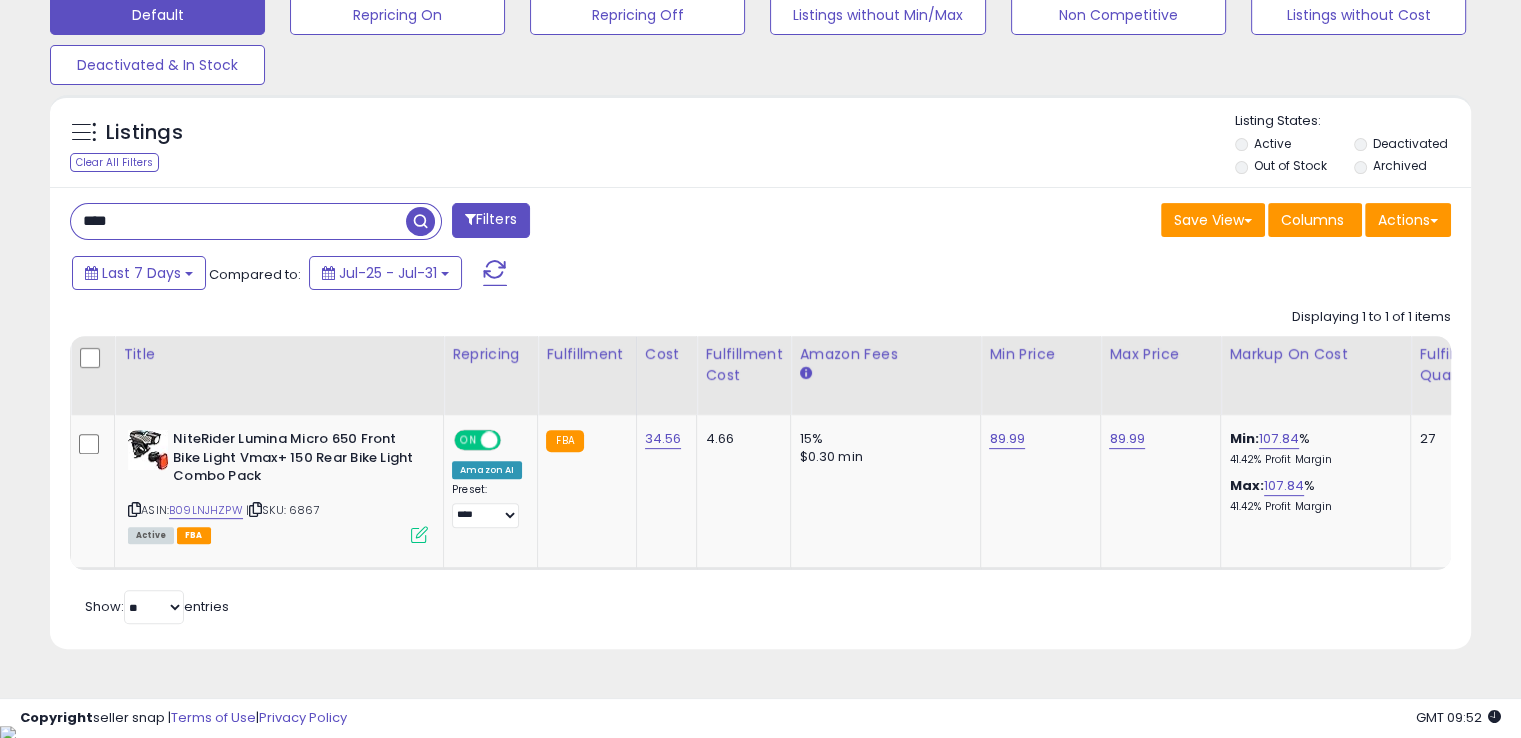 click on "****" at bounding box center (238, 221) 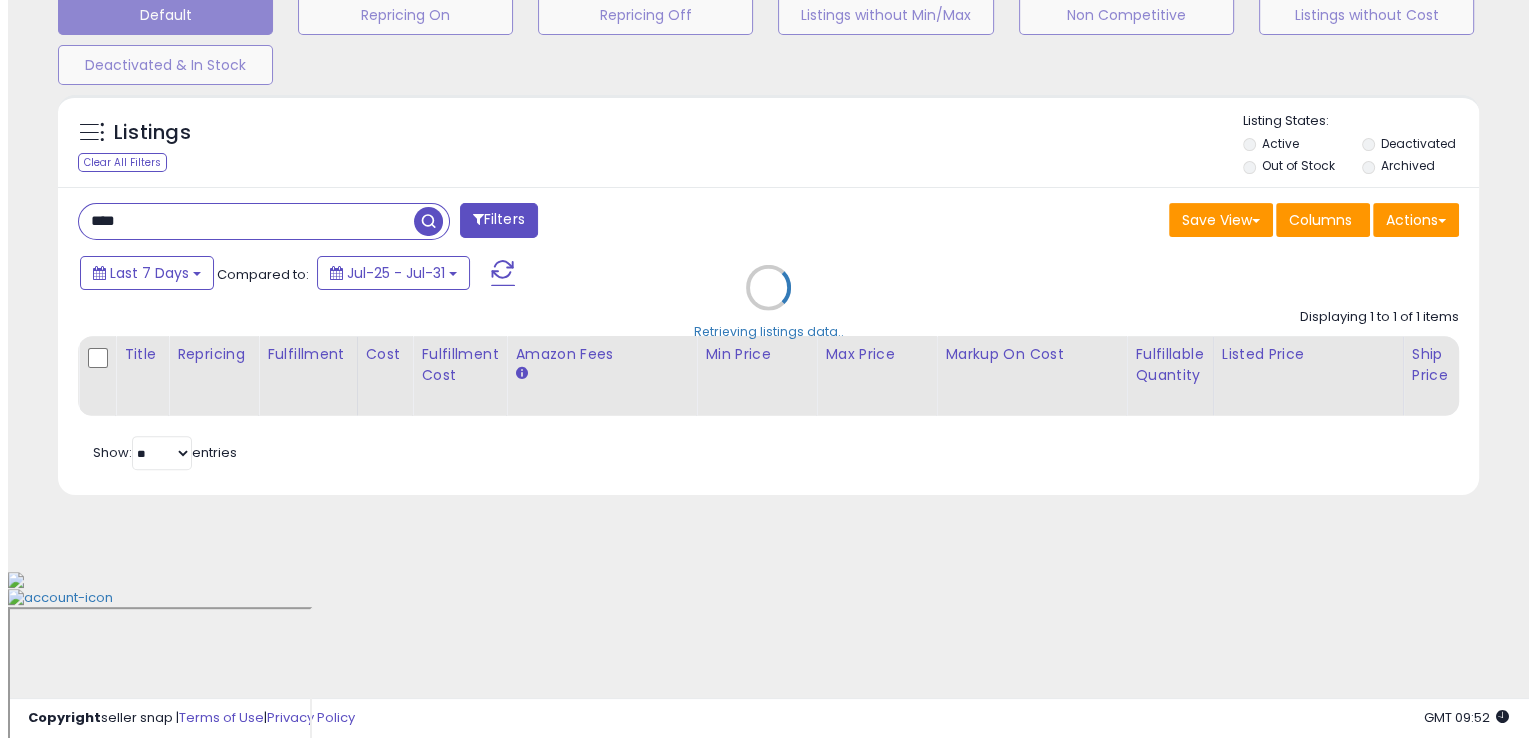 scroll, scrollTop: 481, scrollLeft: 0, axis: vertical 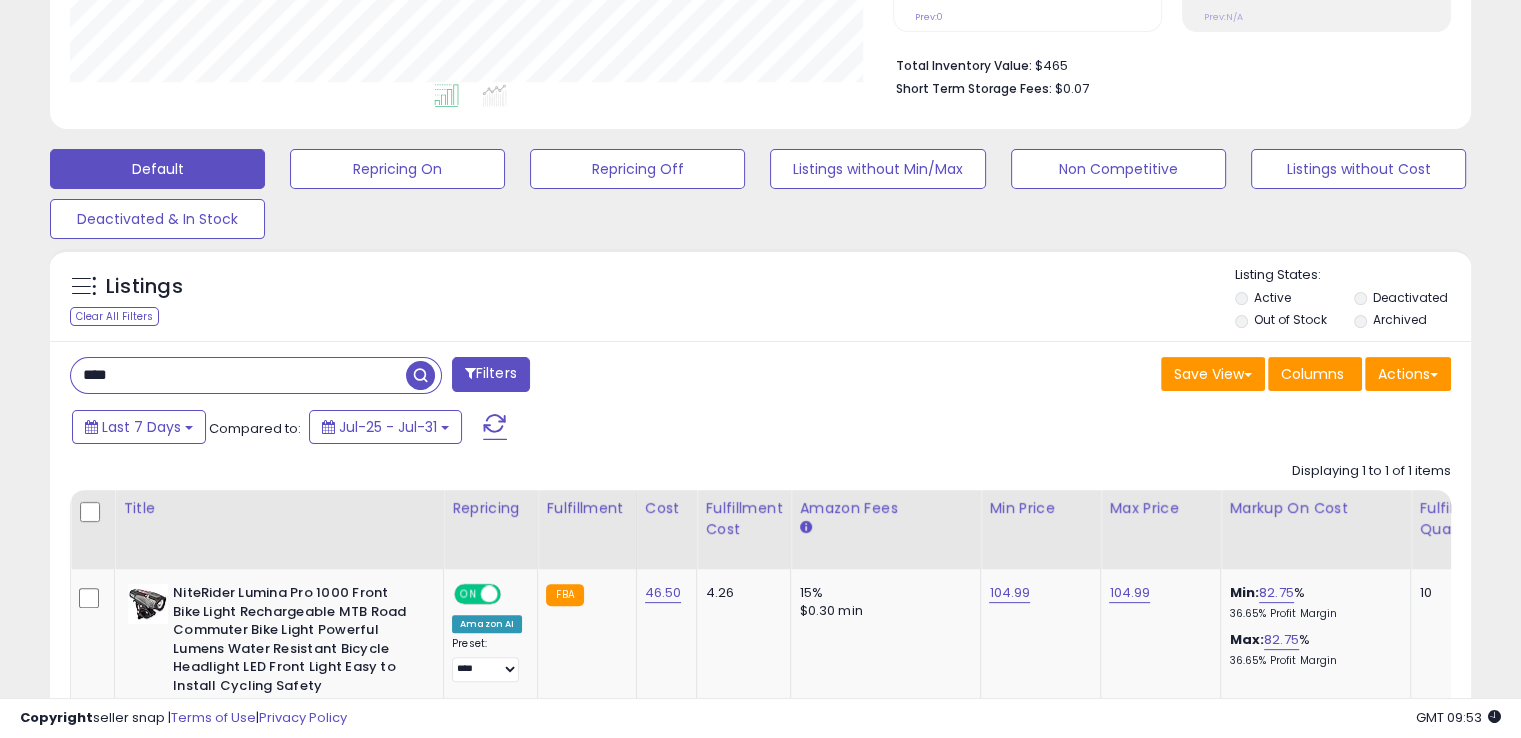 click on "****" at bounding box center [238, 375] 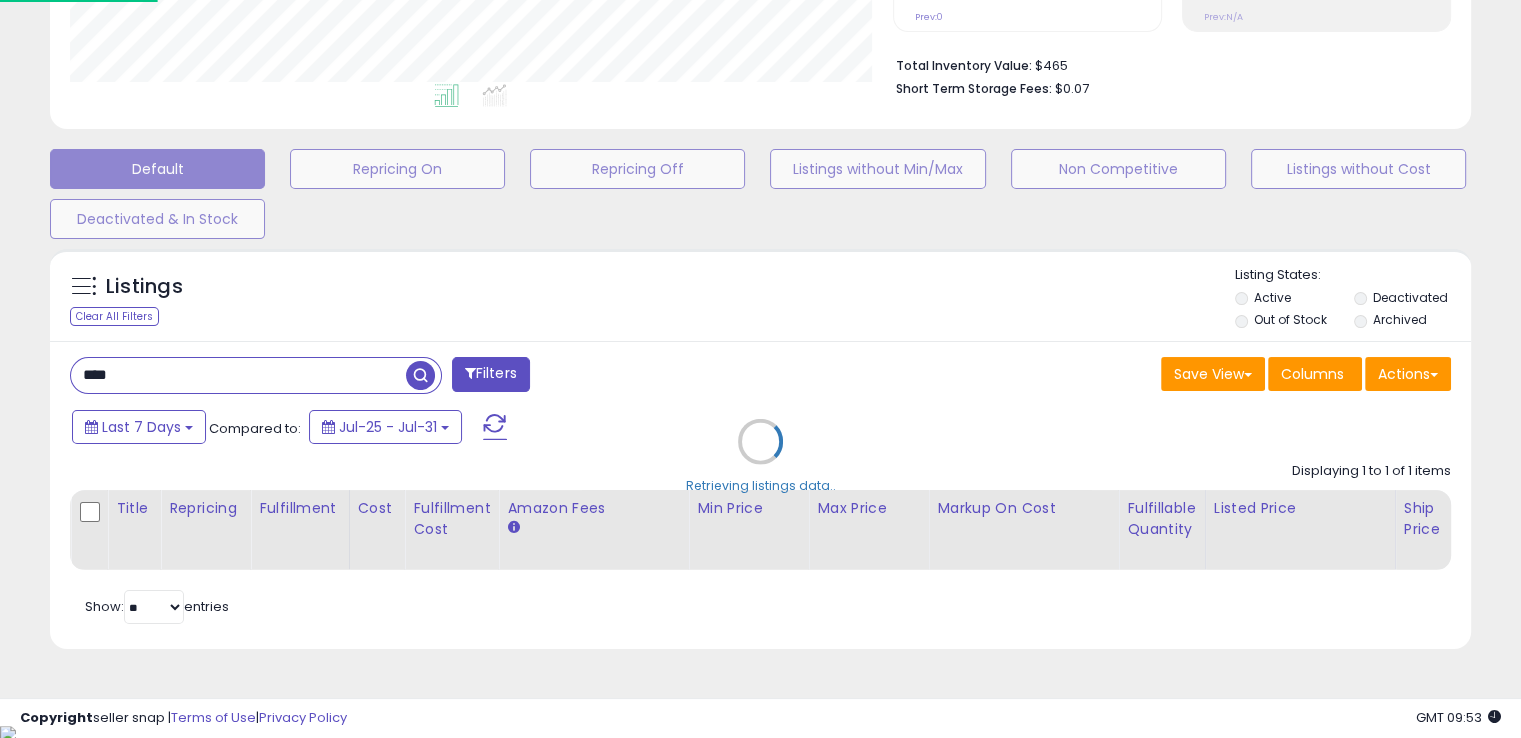 scroll, scrollTop: 999589, scrollLeft: 999168, axis: both 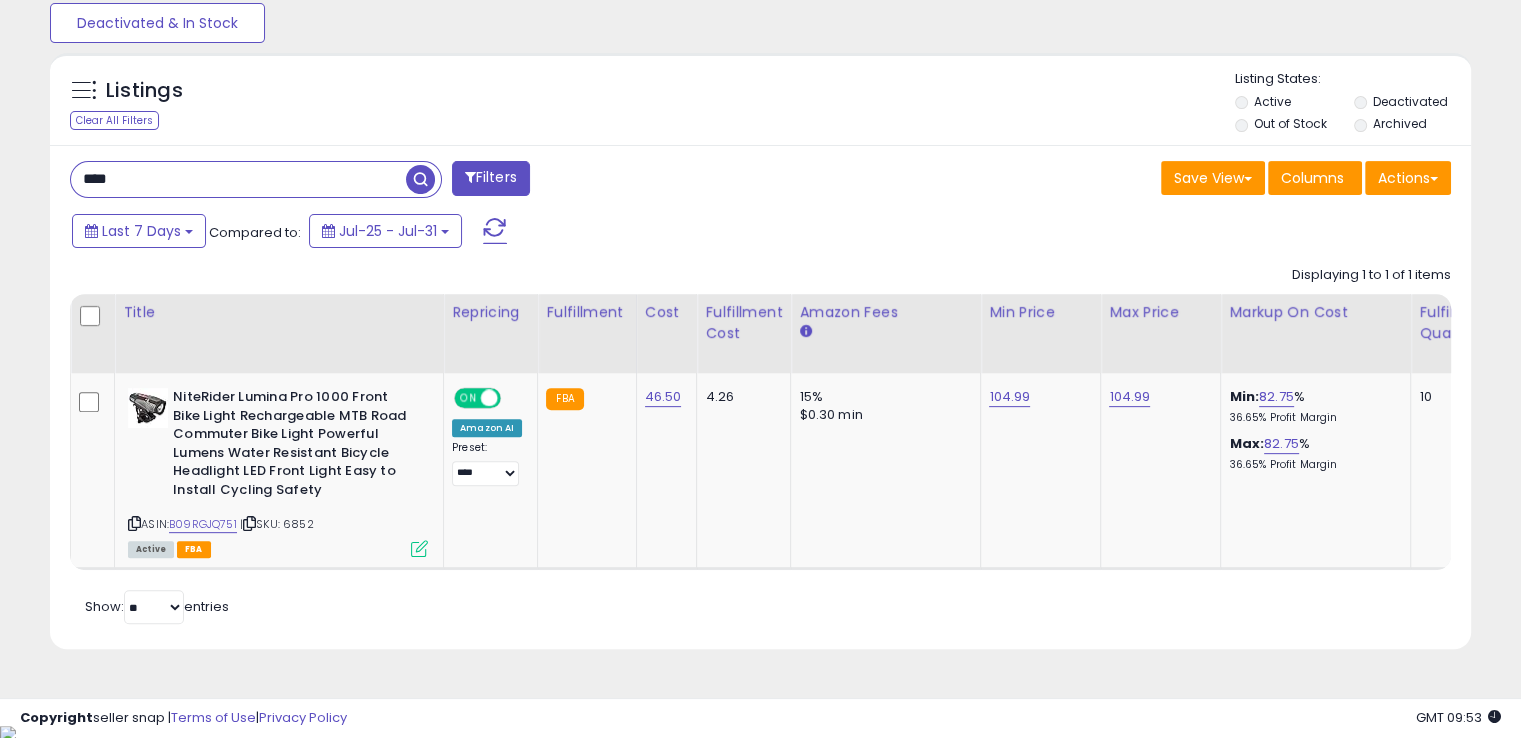 click on "****" at bounding box center [238, 179] 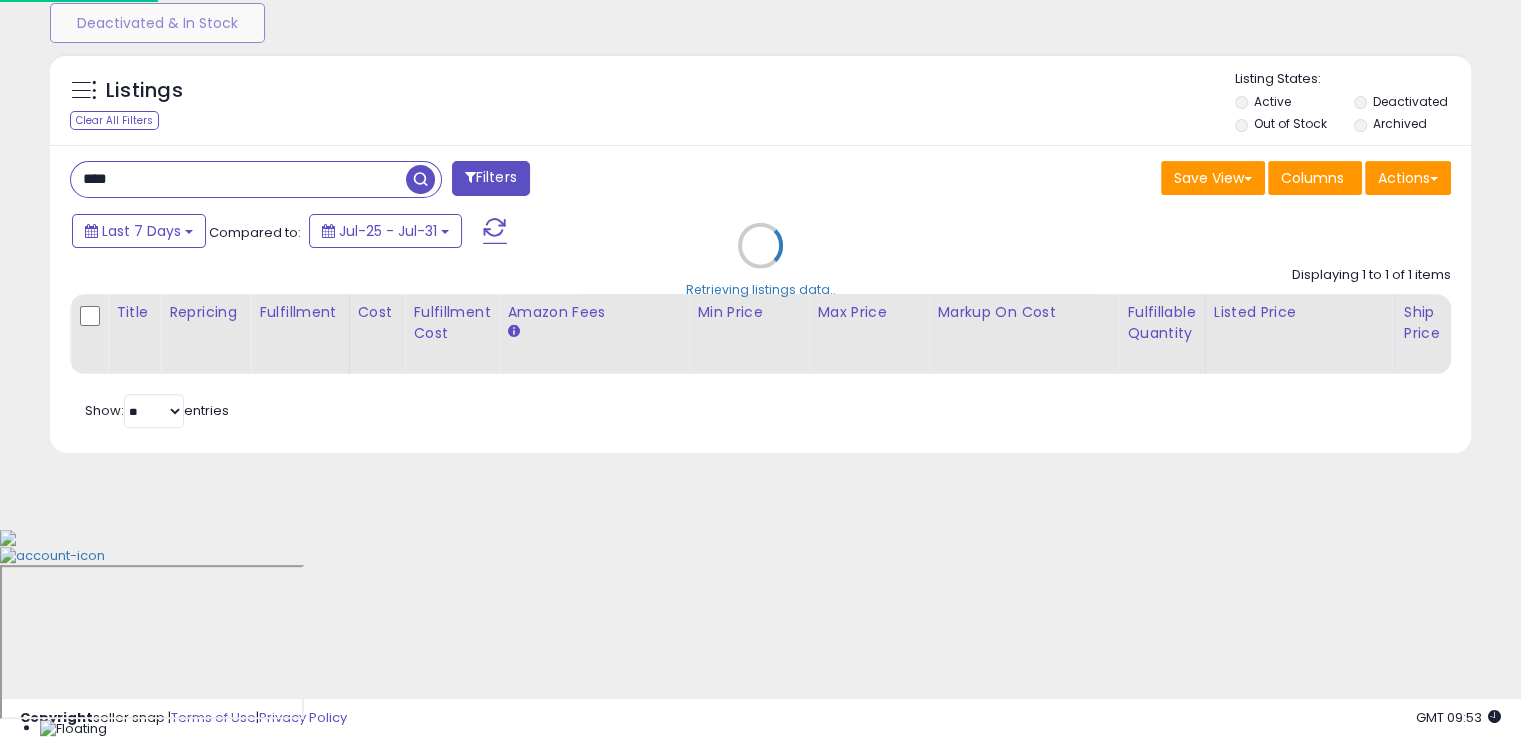scroll, scrollTop: 999589, scrollLeft: 999168, axis: both 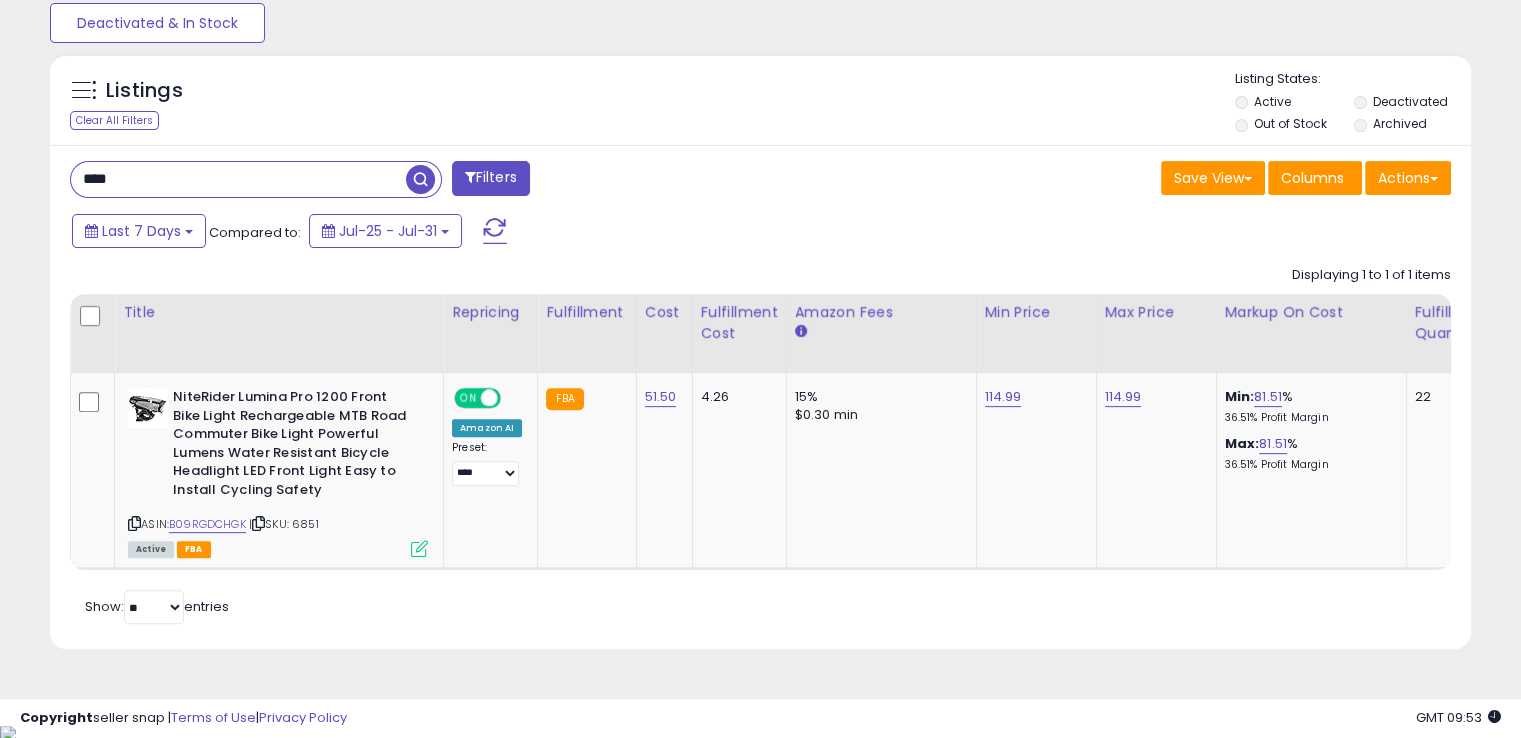 click on "****" at bounding box center (238, 179) 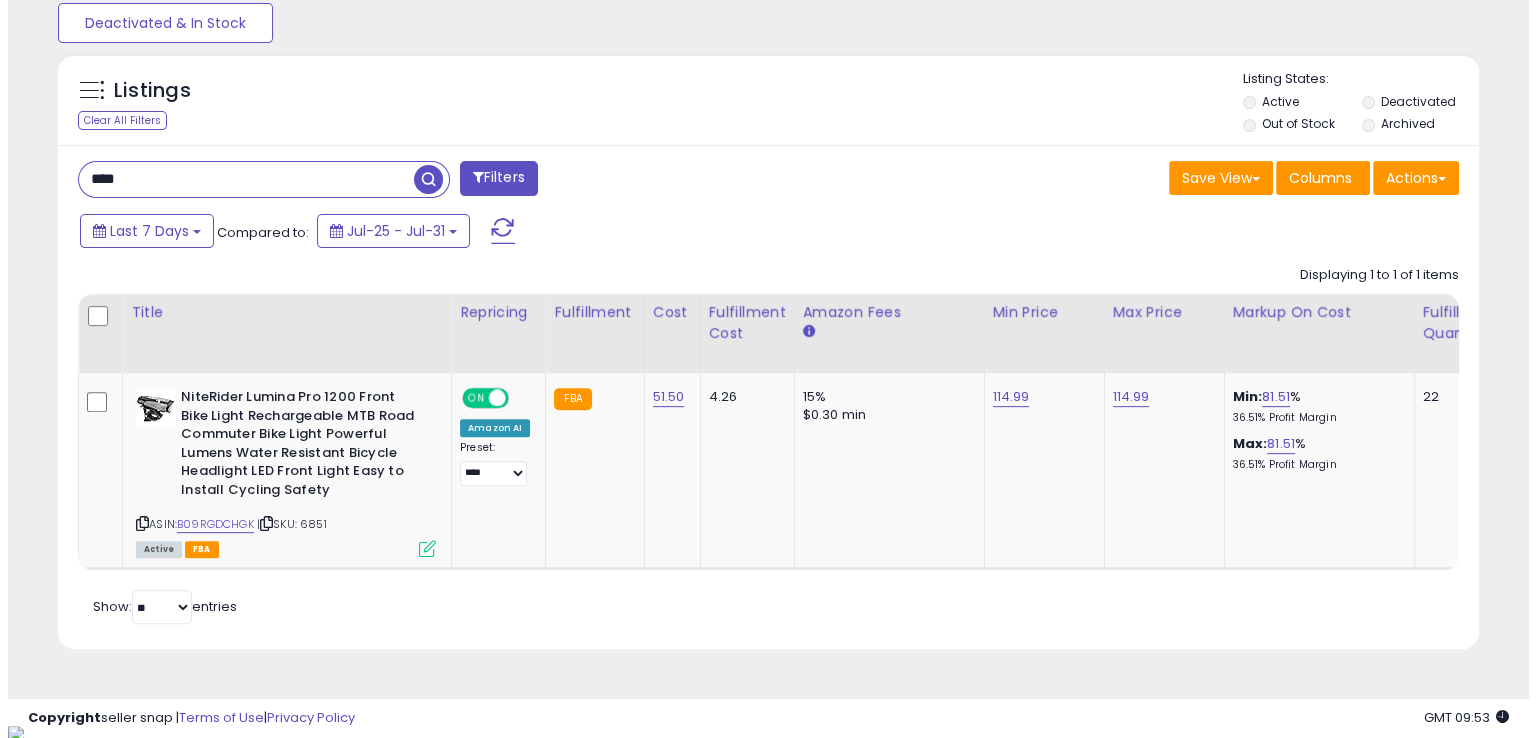 scroll, scrollTop: 481, scrollLeft: 0, axis: vertical 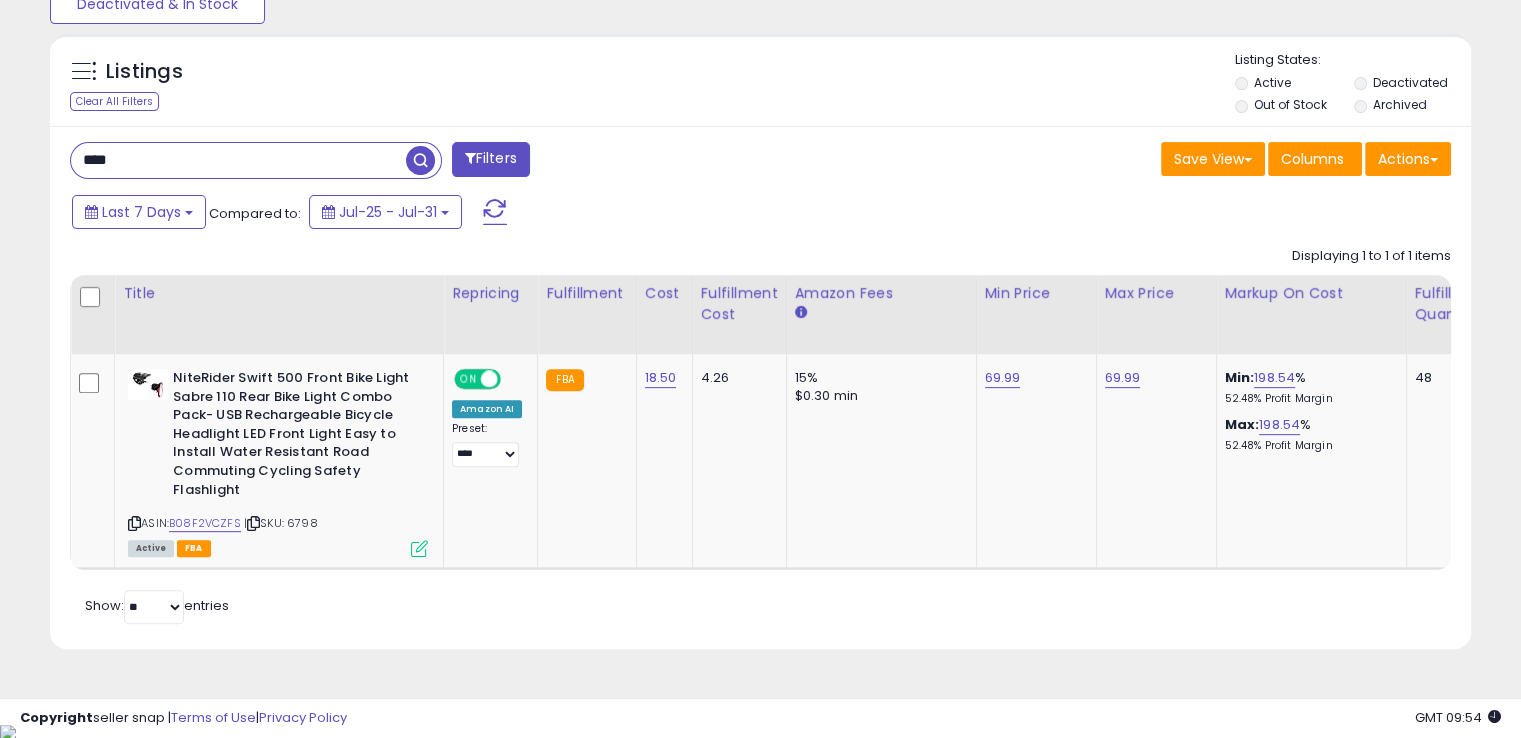 click on "****" at bounding box center (238, 160) 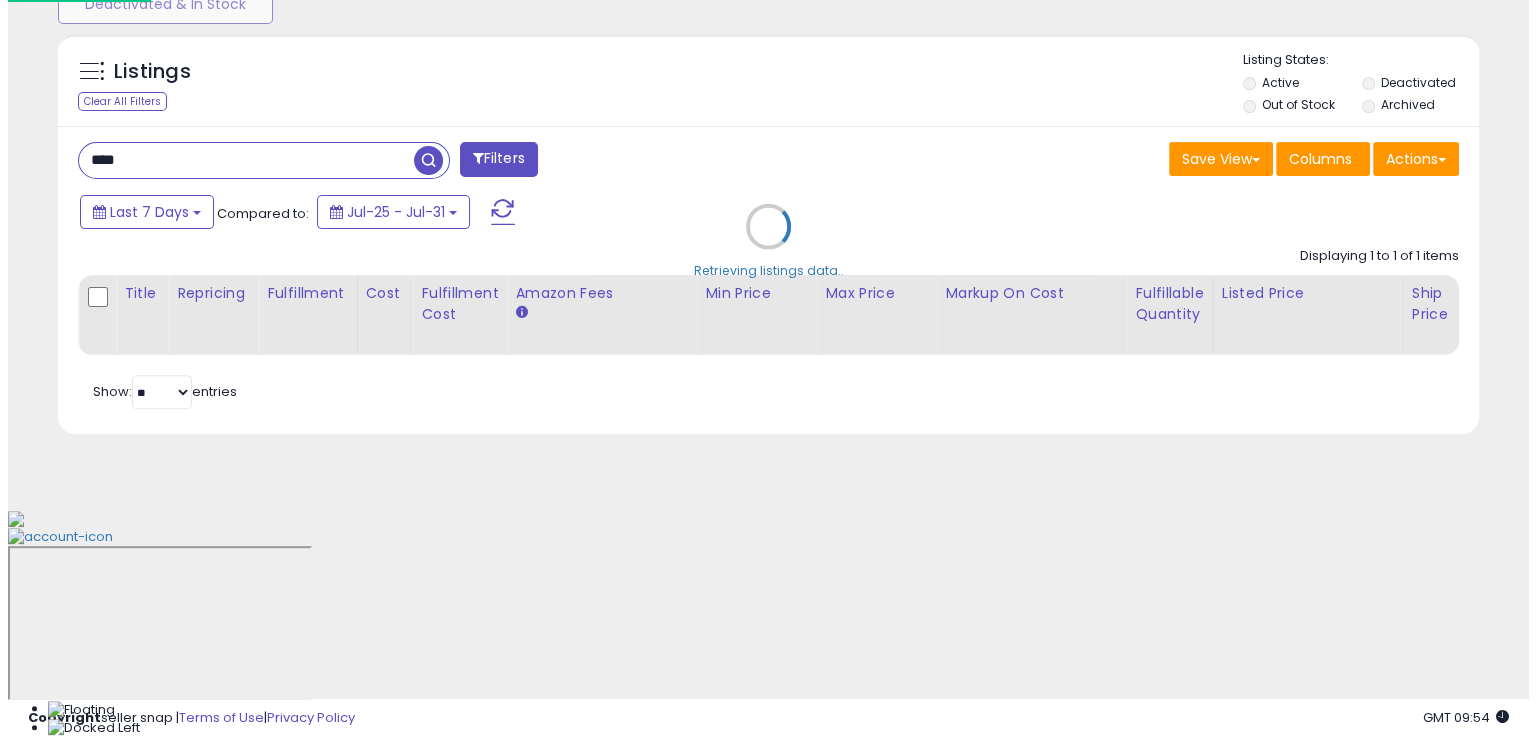 scroll, scrollTop: 481, scrollLeft: 0, axis: vertical 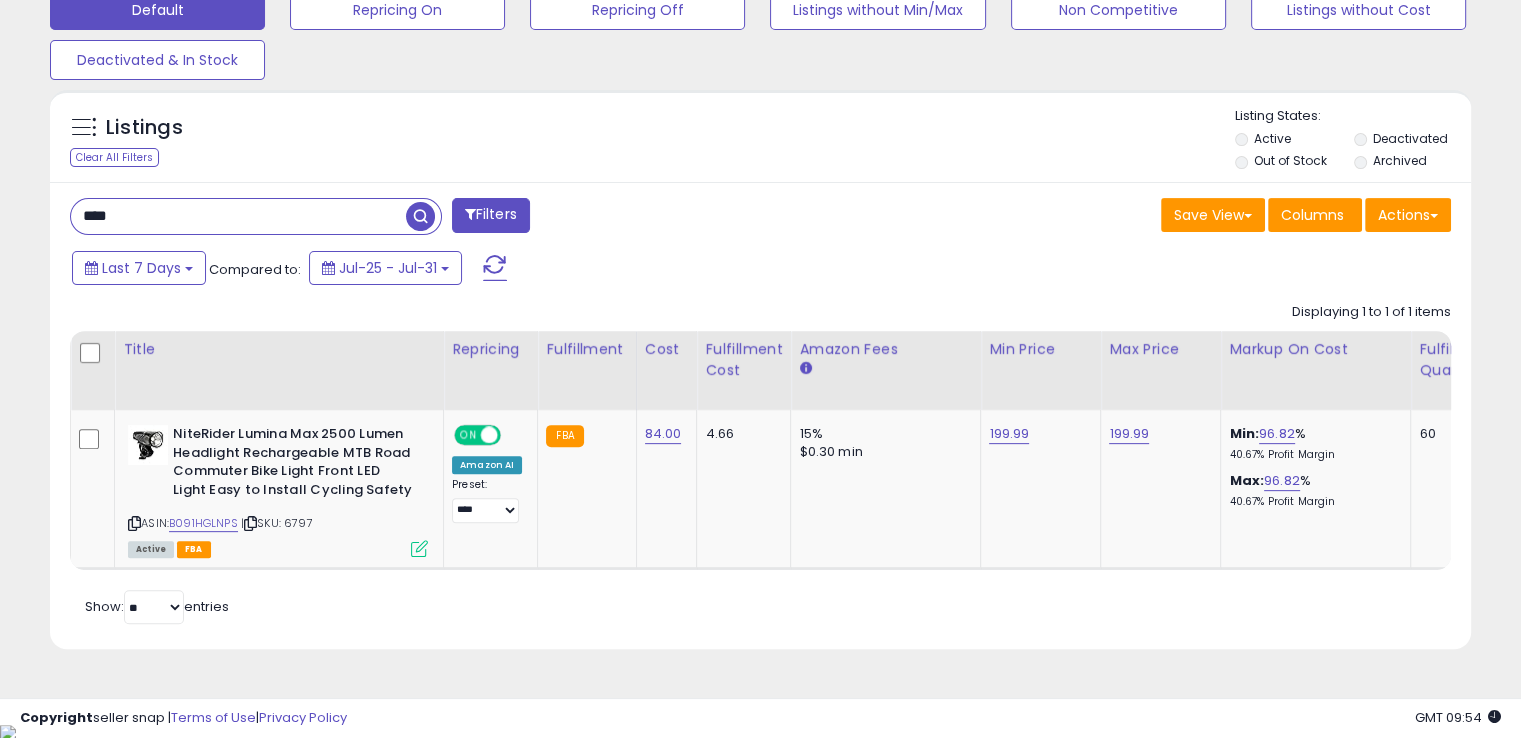 click on "****" at bounding box center [238, 216] 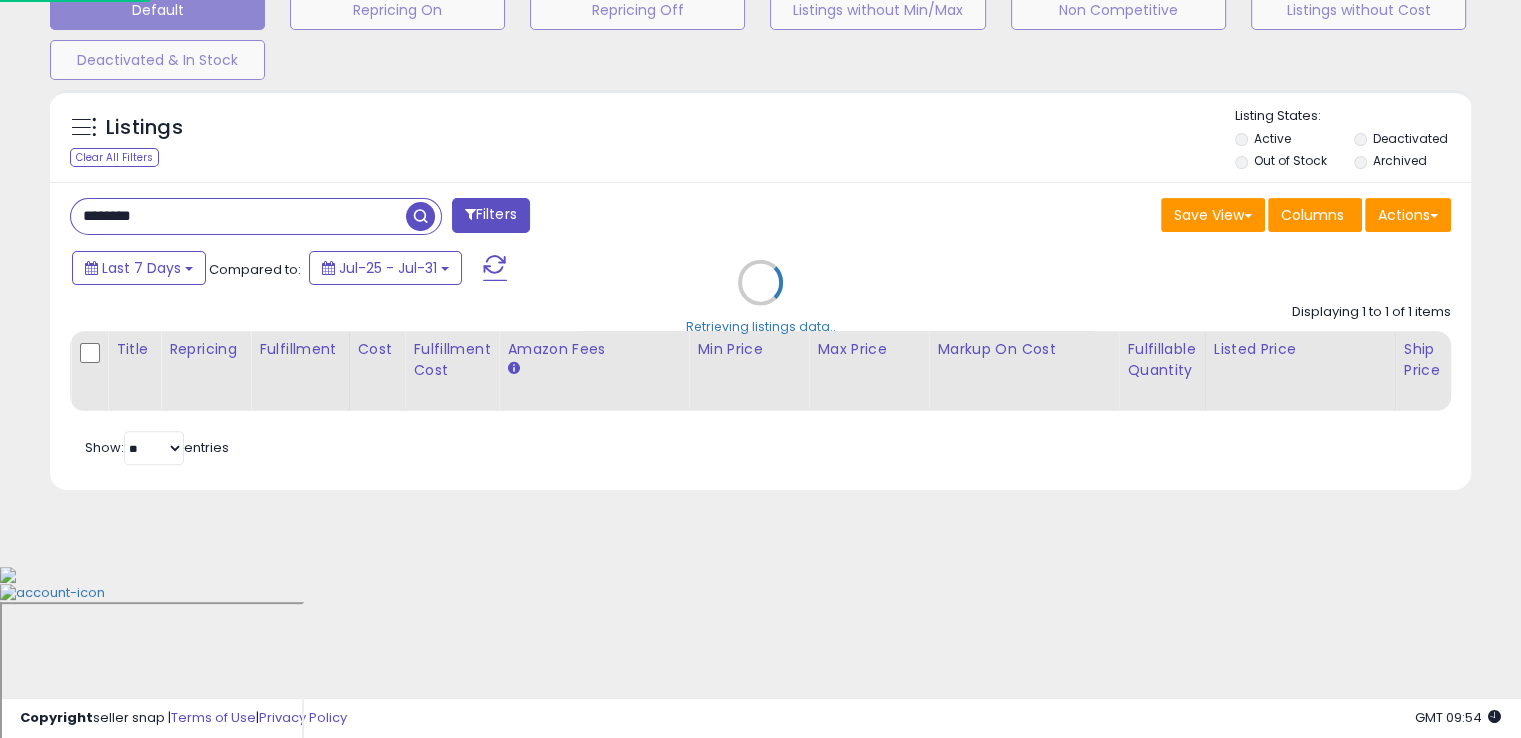 scroll, scrollTop: 999589, scrollLeft: 999168, axis: both 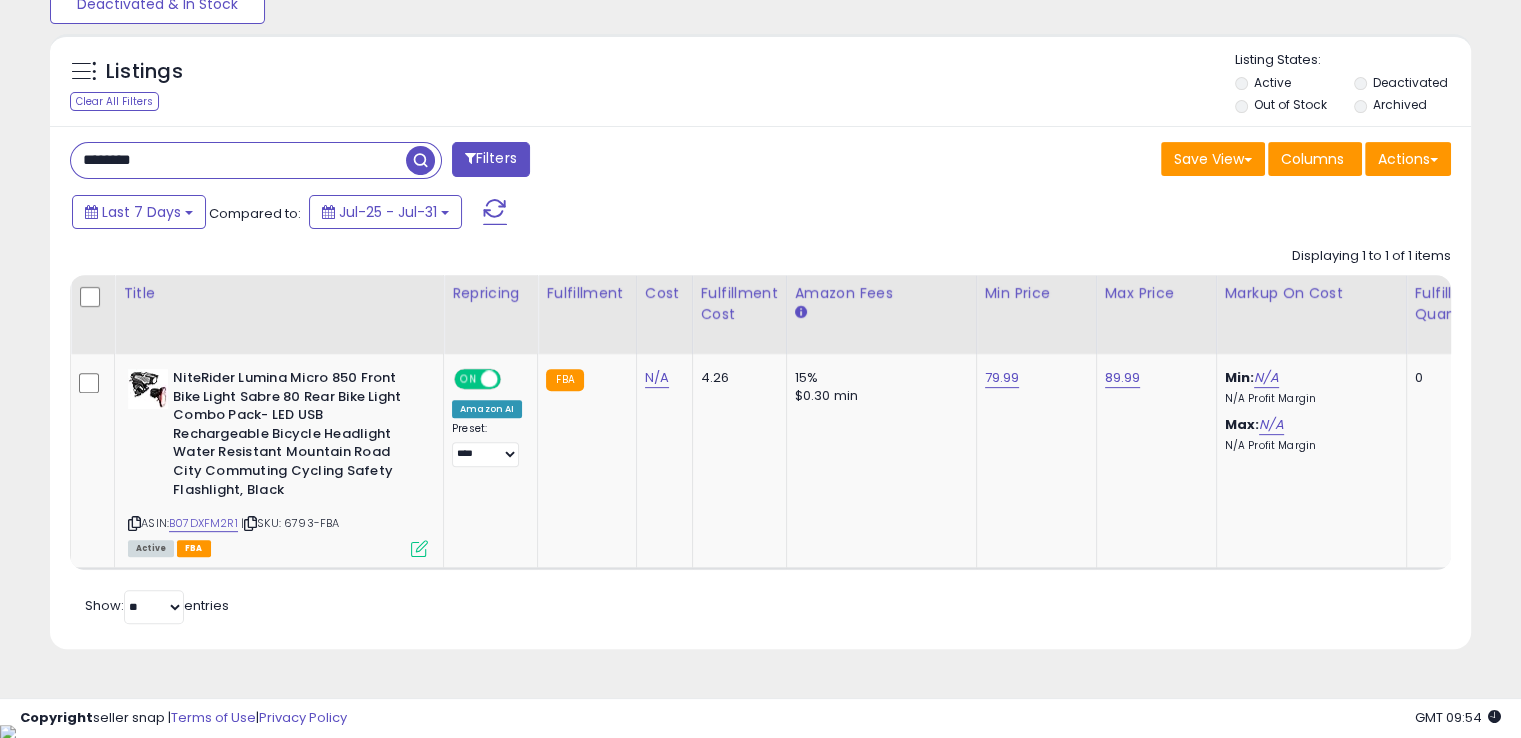 click on "********" at bounding box center (238, 160) 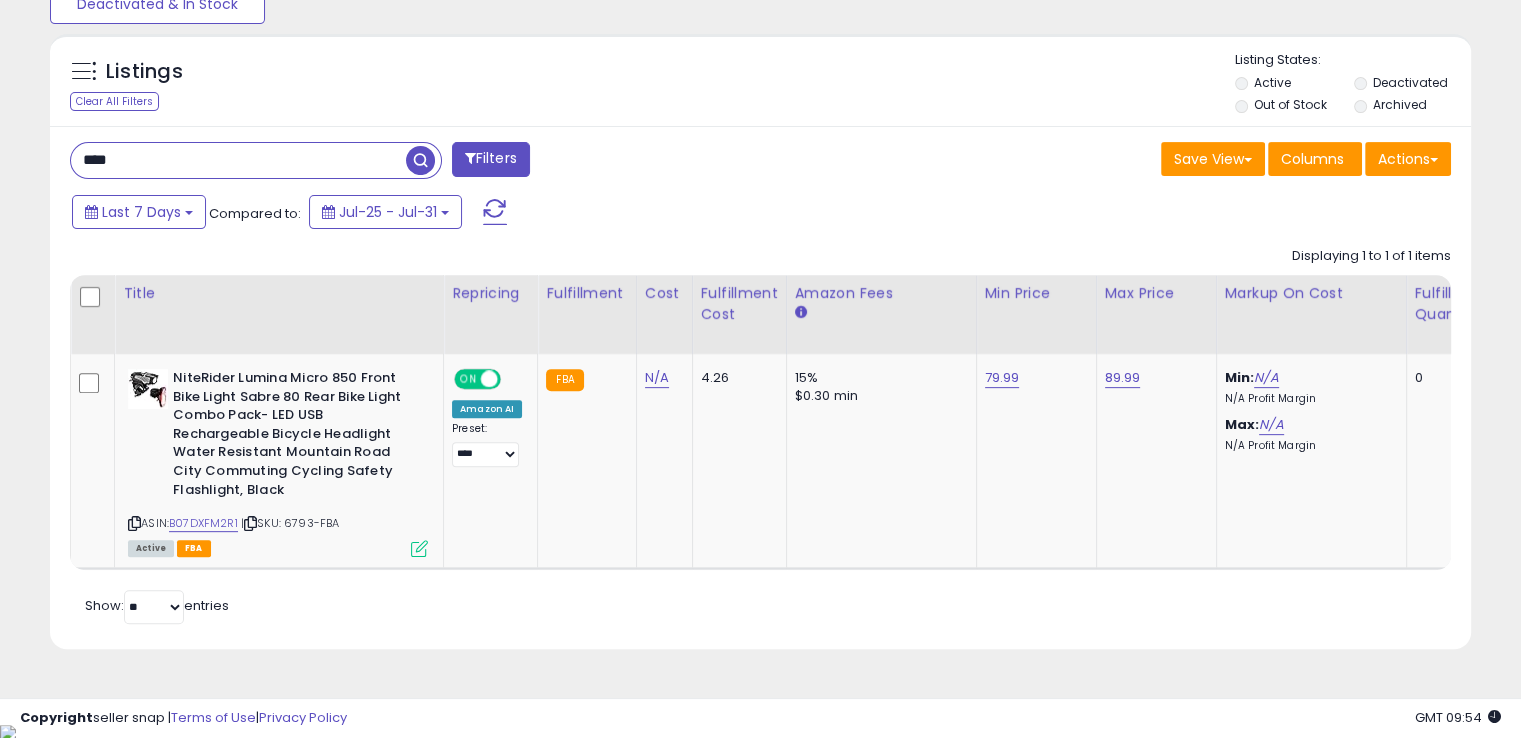 scroll, scrollTop: 999589, scrollLeft: 999168, axis: both 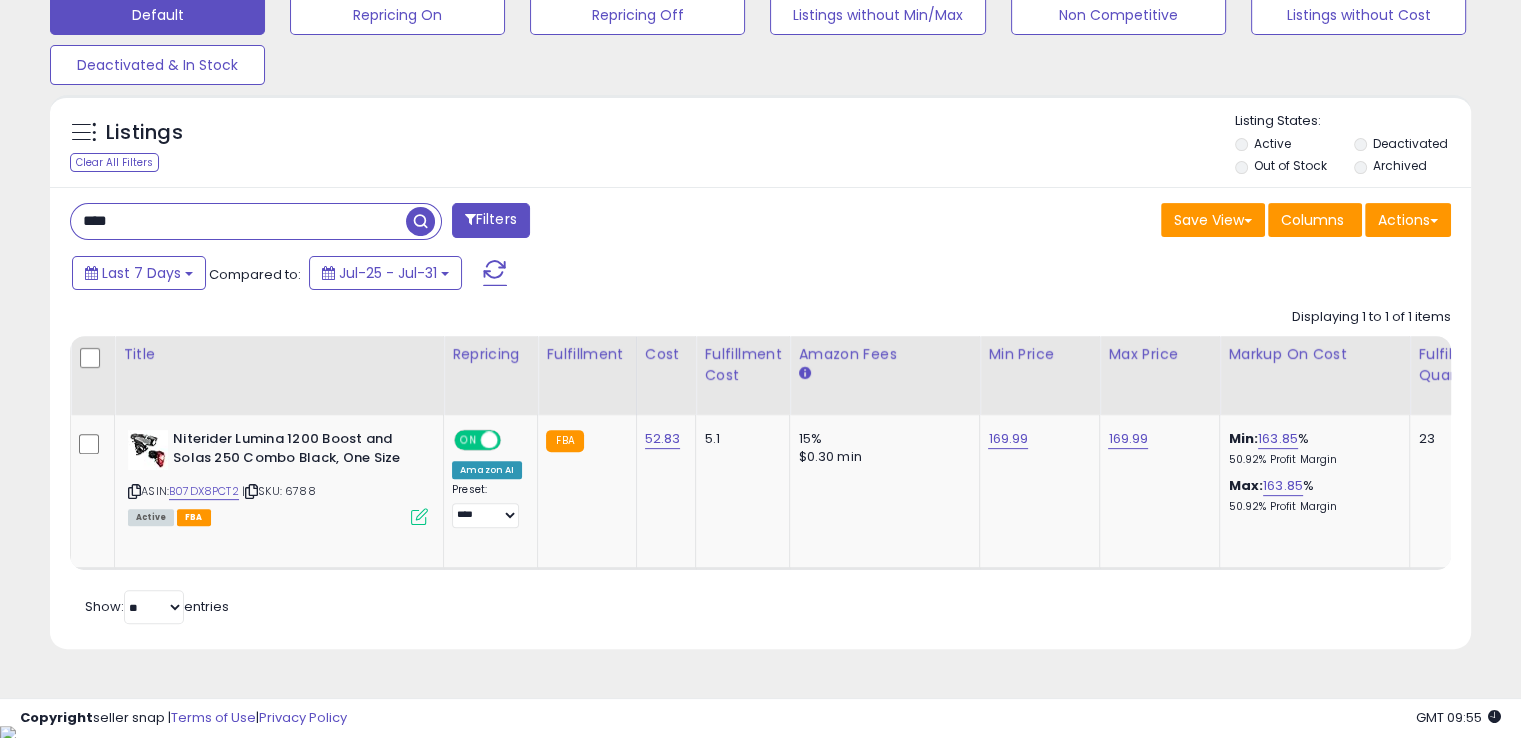 click on "****" at bounding box center (238, 221) 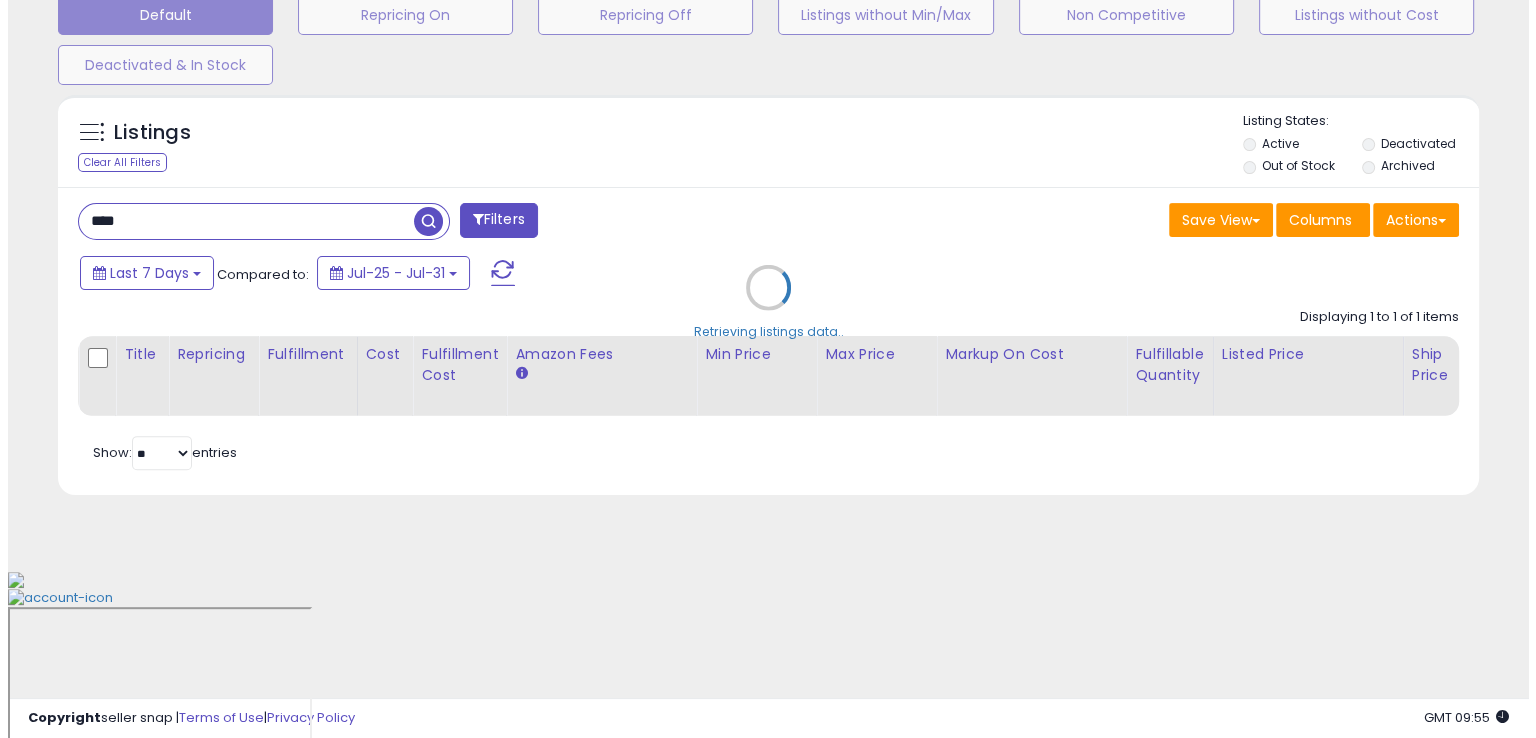 scroll, scrollTop: 481, scrollLeft: 0, axis: vertical 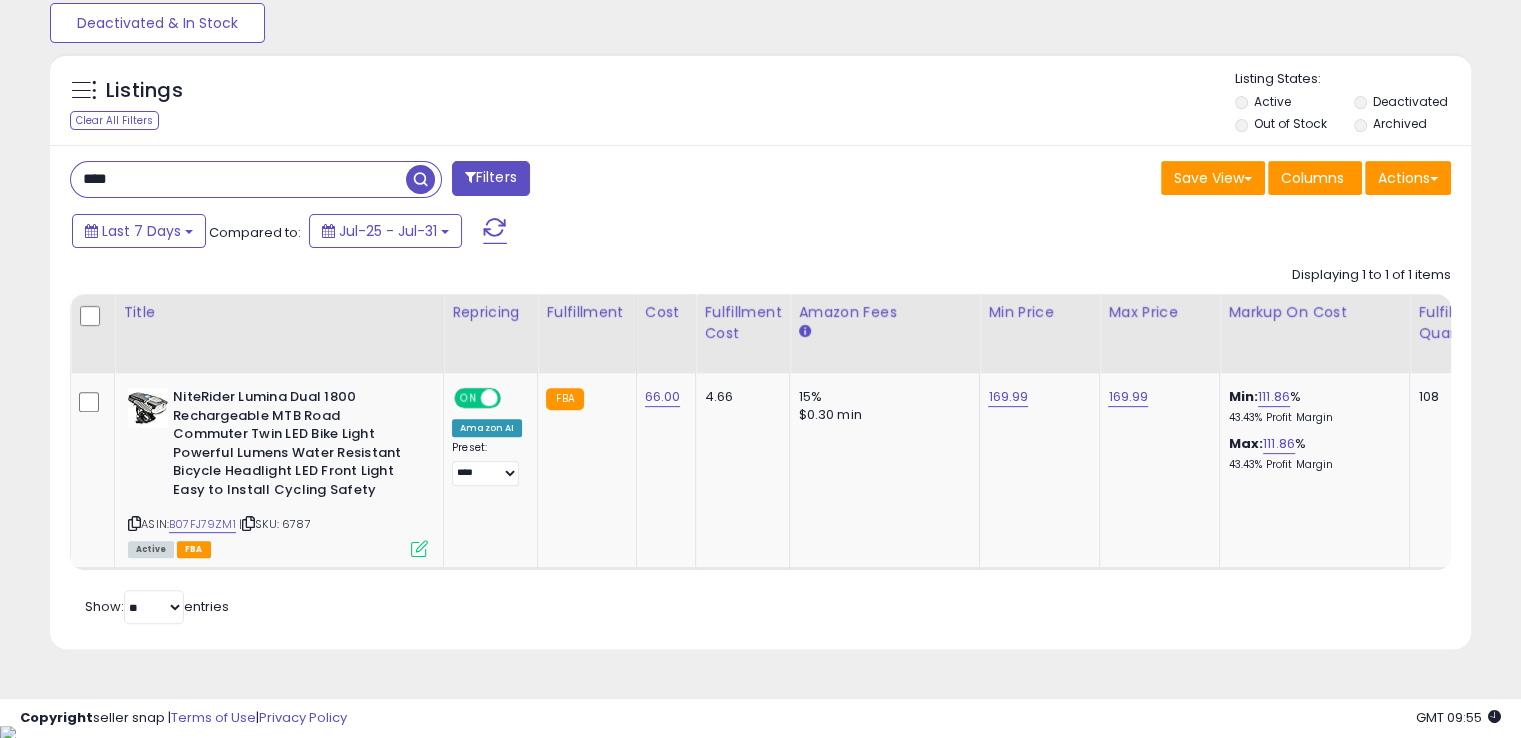 click on "****" at bounding box center [238, 179] 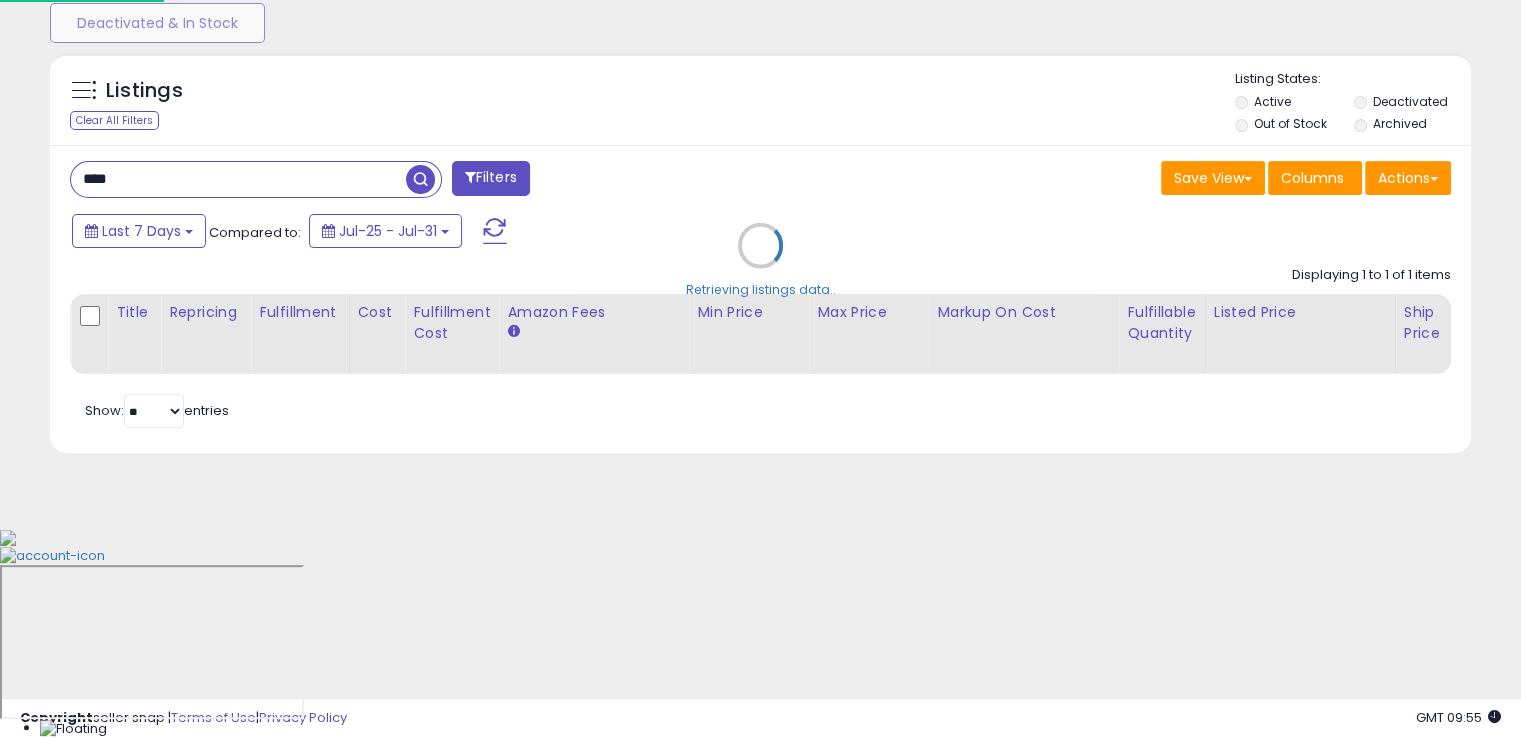 scroll, scrollTop: 999589, scrollLeft: 999168, axis: both 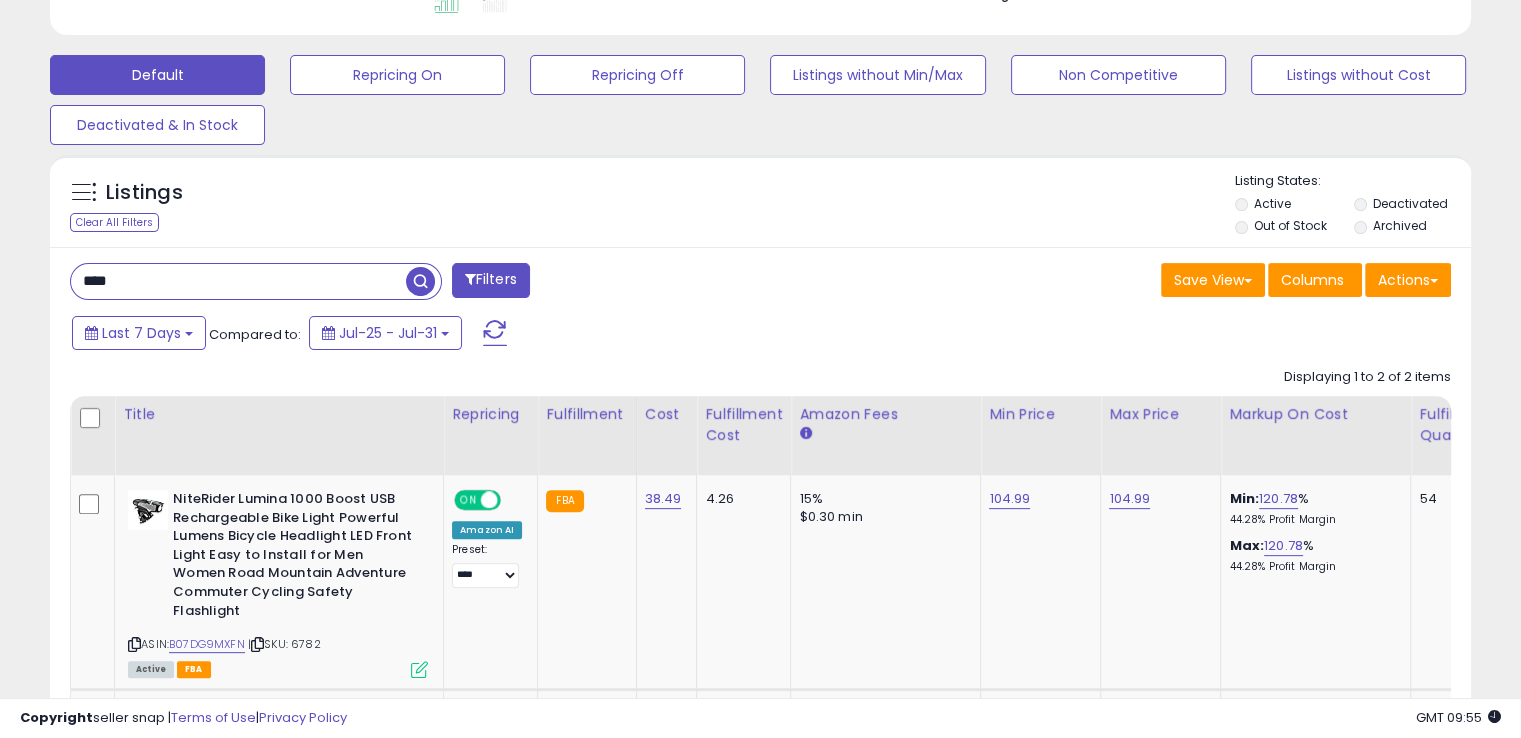 click on "****" at bounding box center (238, 281) 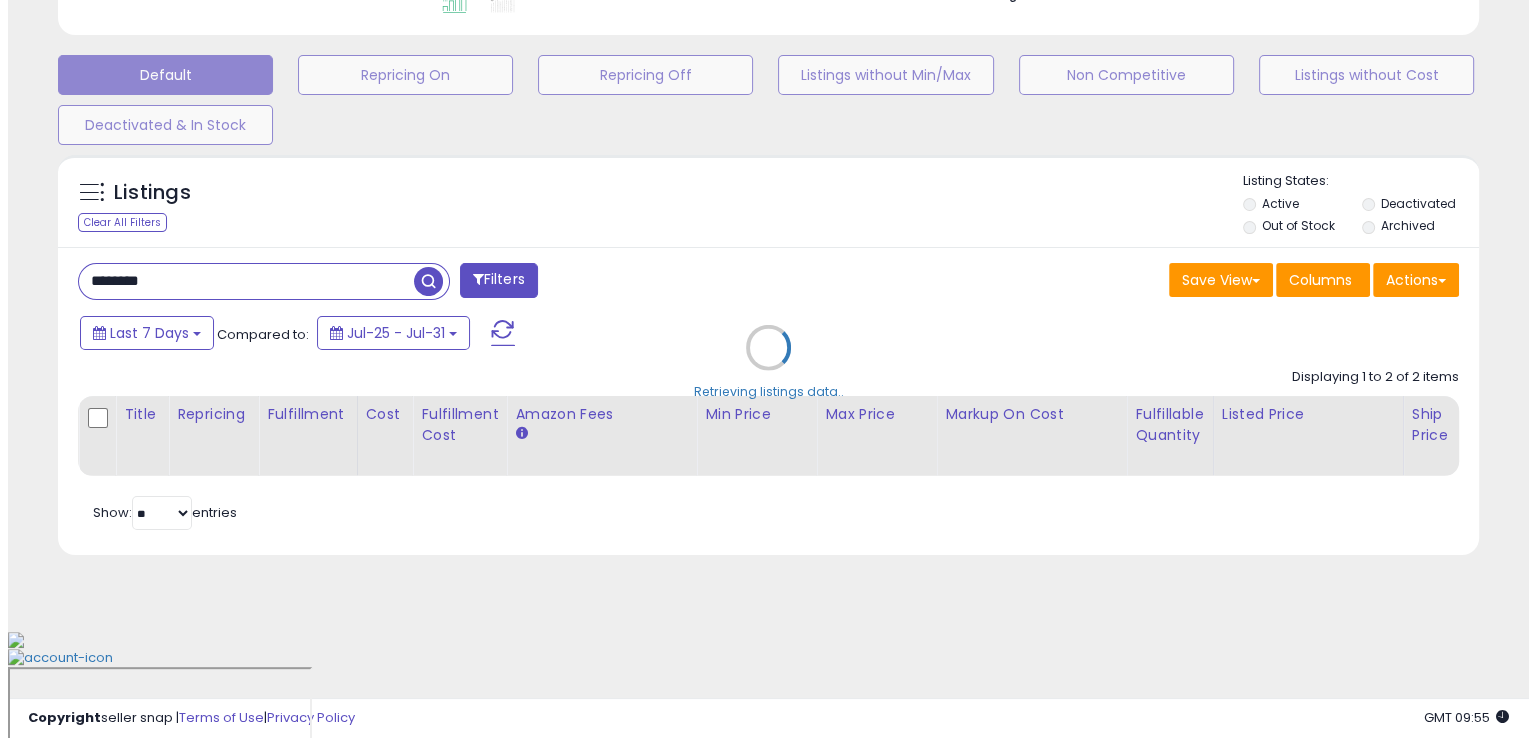 scroll, scrollTop: 481, scrollLeft: 0, axis: vertical 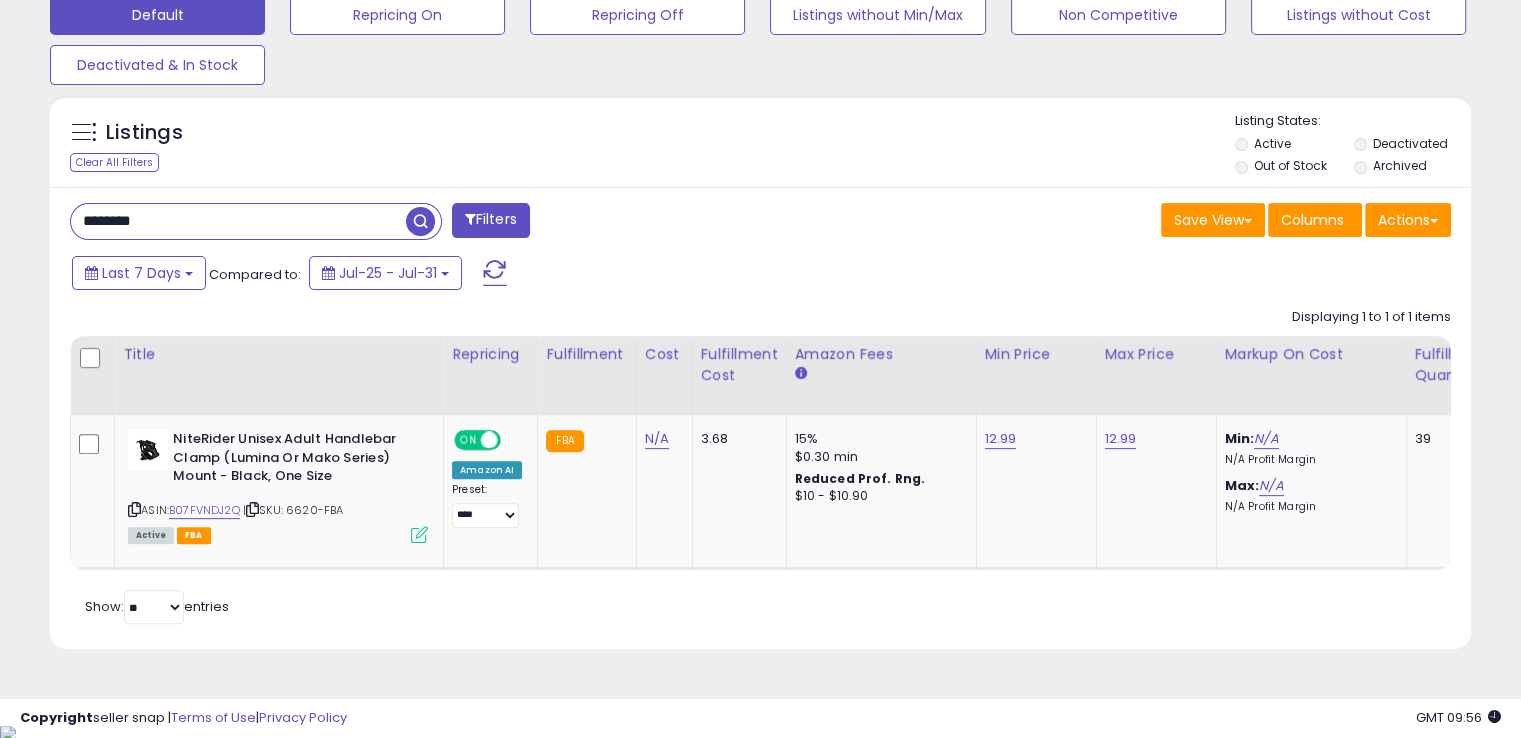 click on "********" at bounding box center [238, 221] 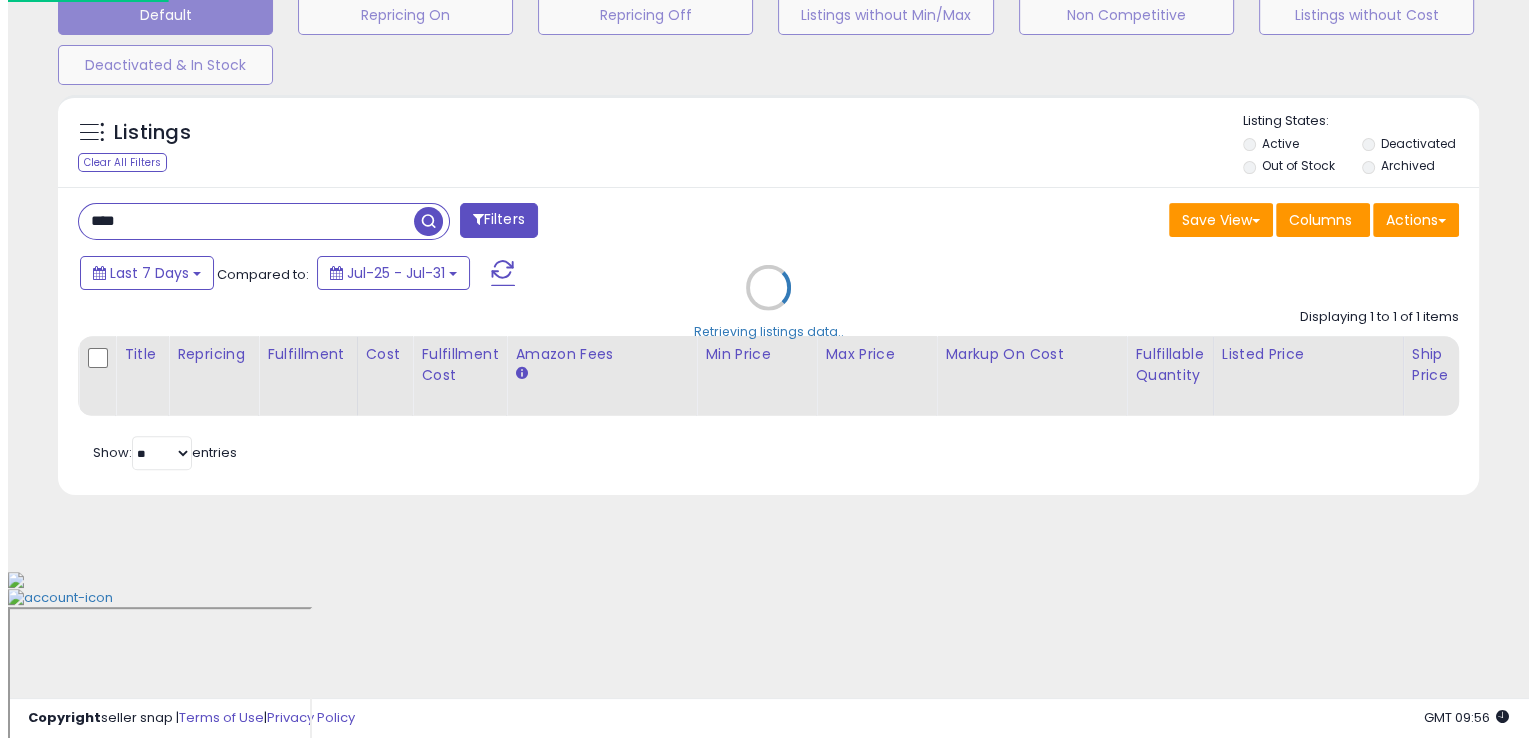 scroll, scrollTop: 481, scrollLeft: 0, axis: vertical 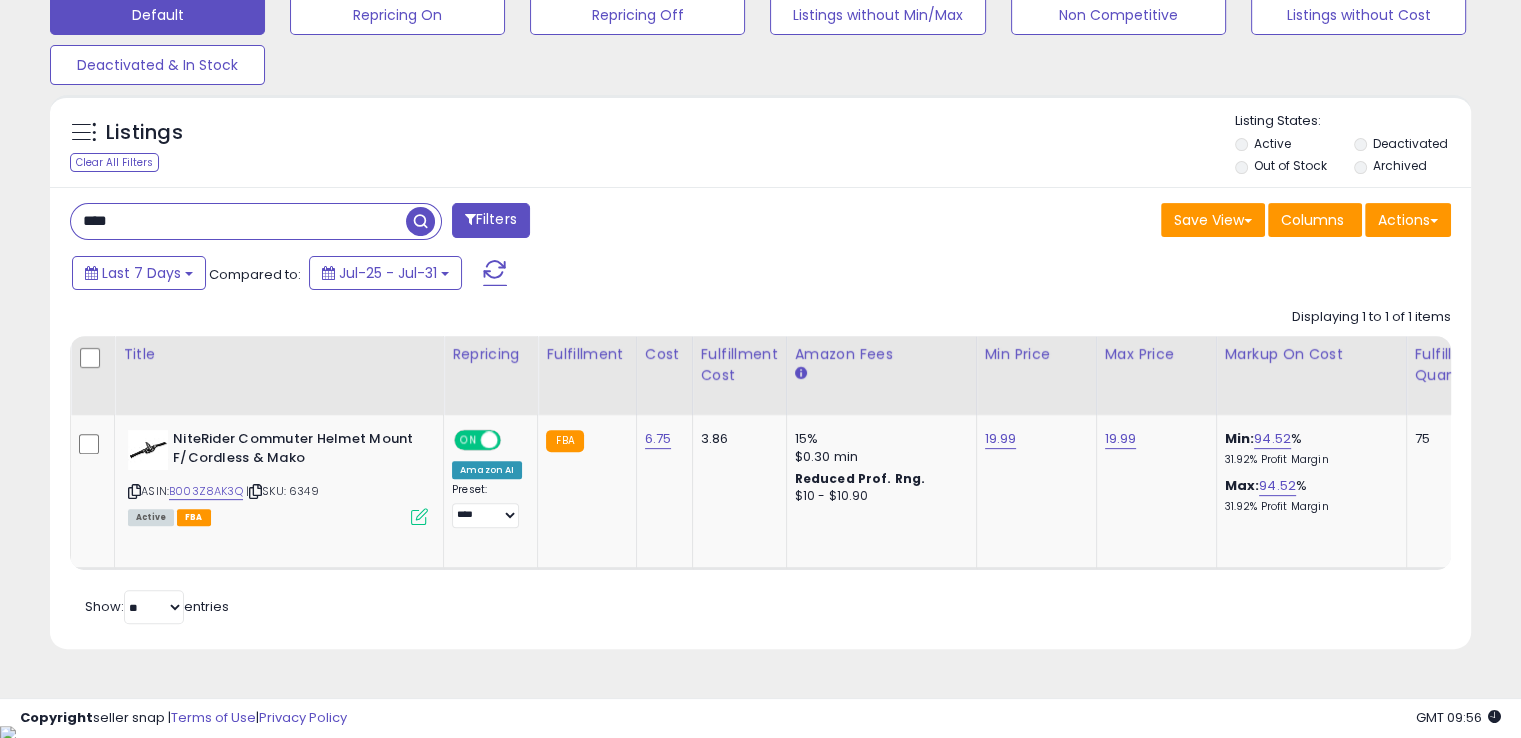 click on "****" at bounding box center [238, 221] 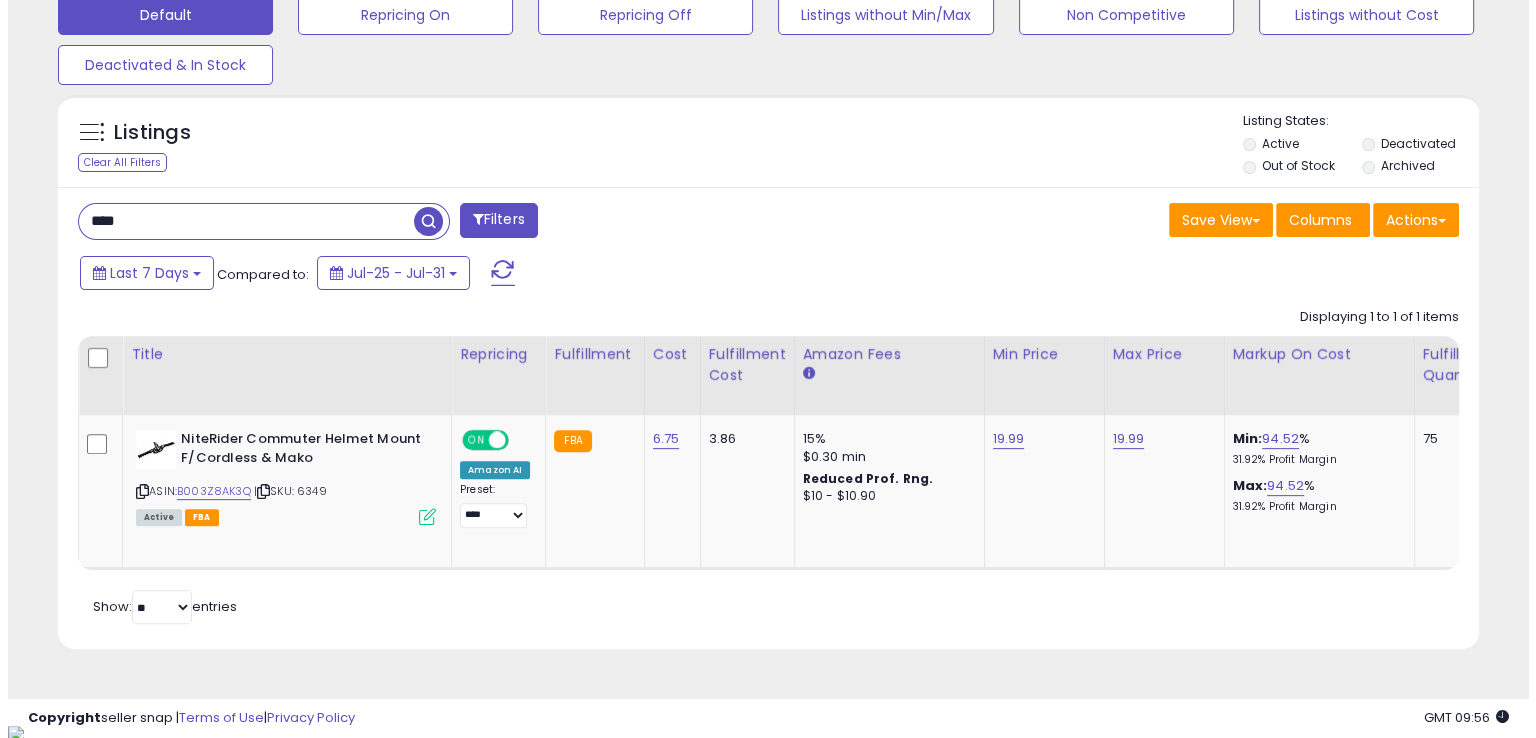 scroll, scrollTop: 481, scrollLeft: 0, axis: vertical 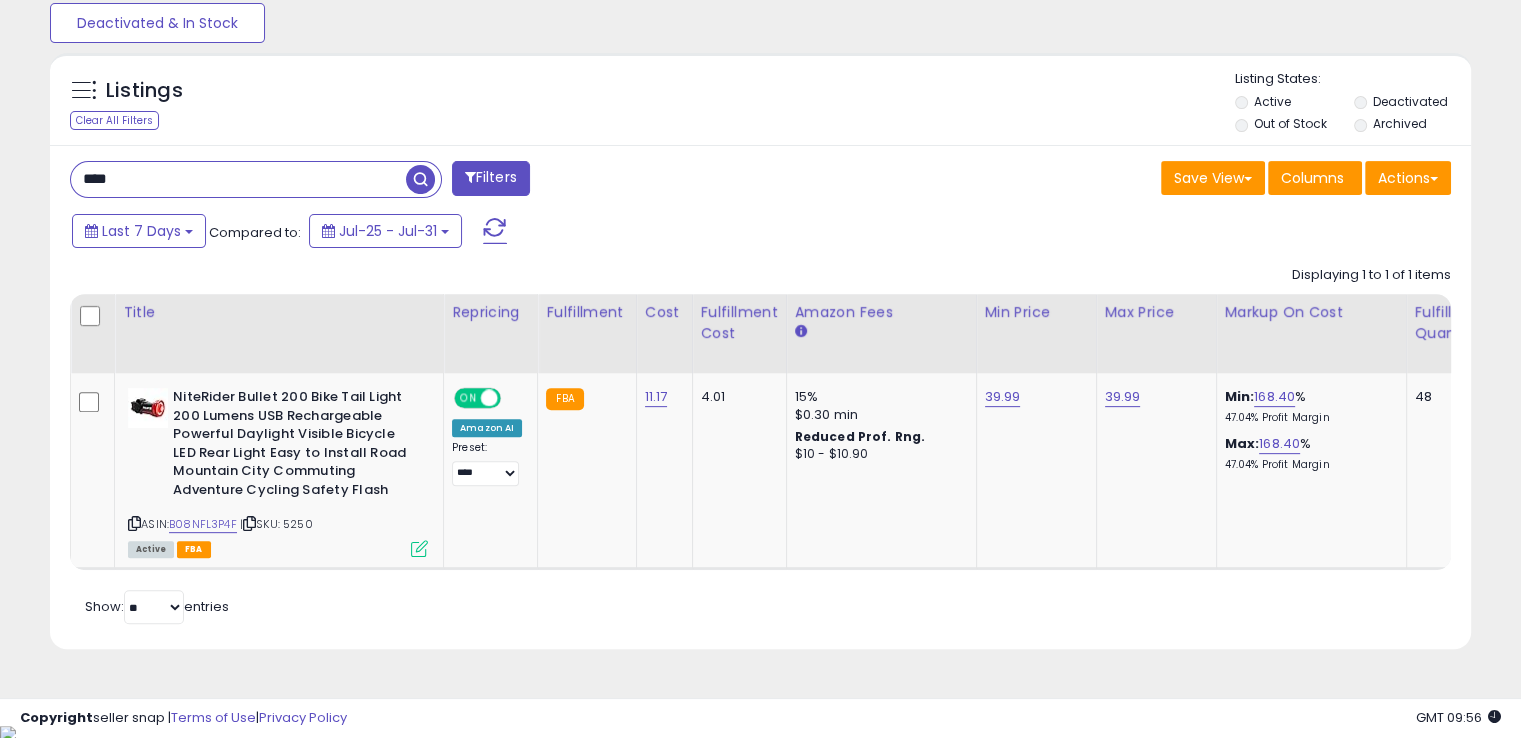 click on "****" at bounding box center [238, 179] 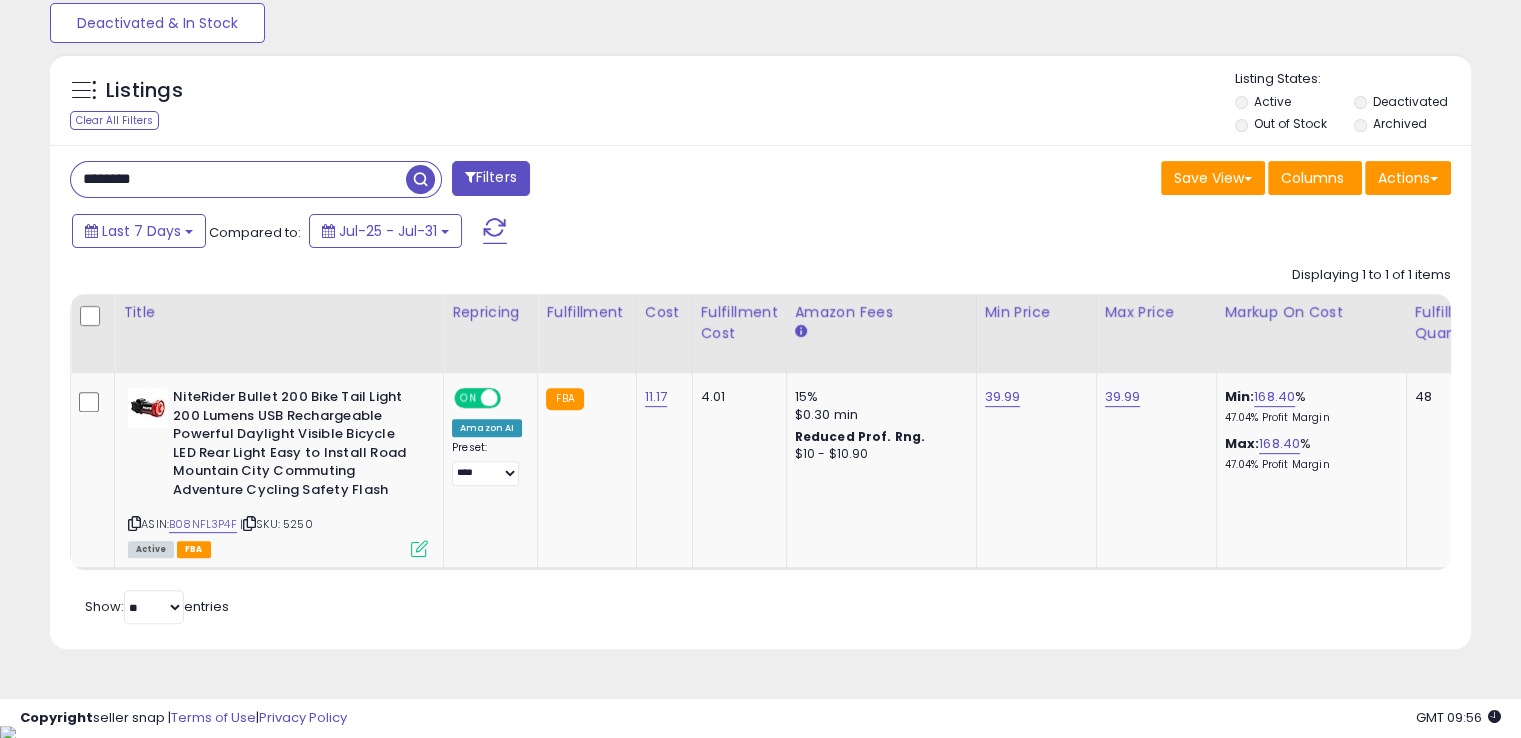 scroll, scrollTop: 999589, scrollLeft: 999168, axis: both 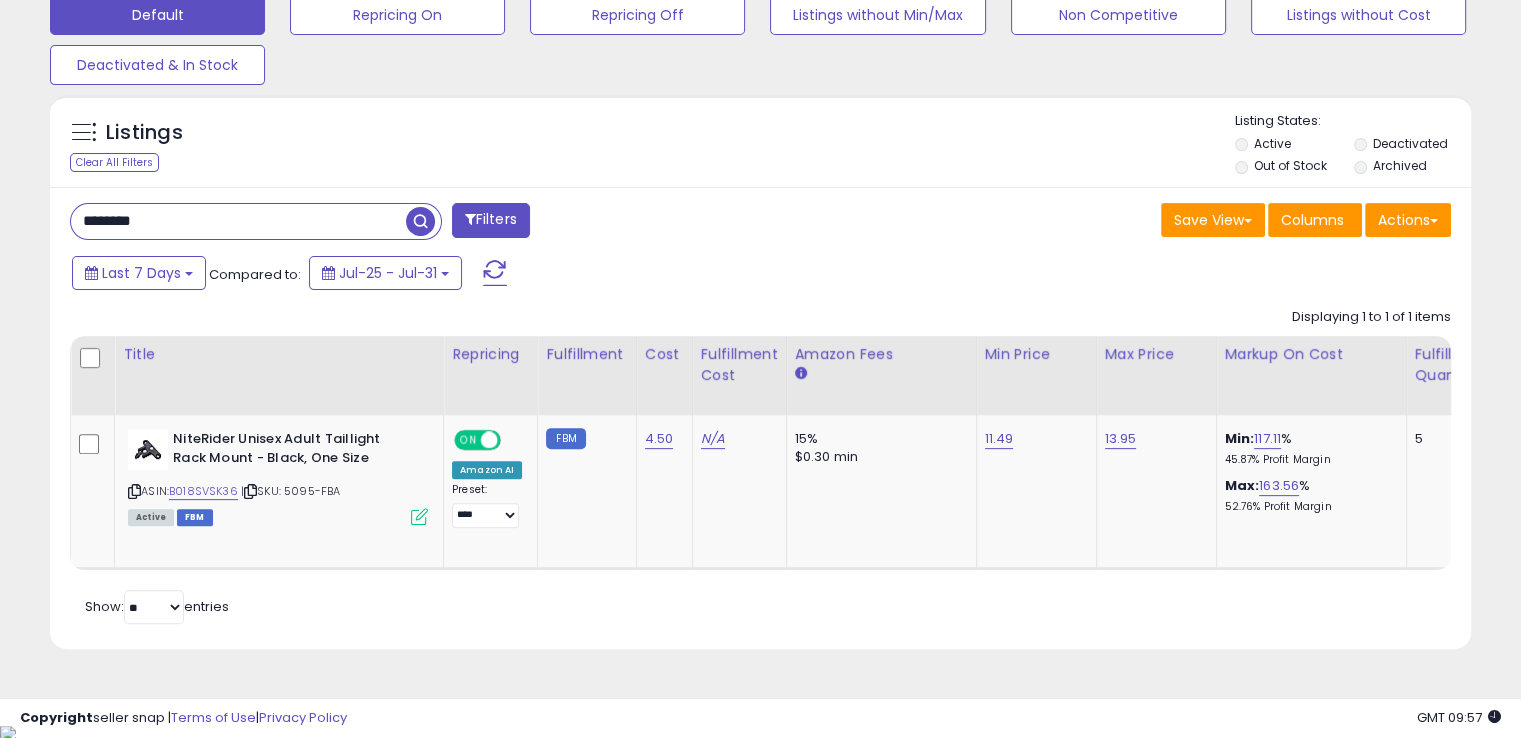 click on "********" at bounding box center [238, 221] 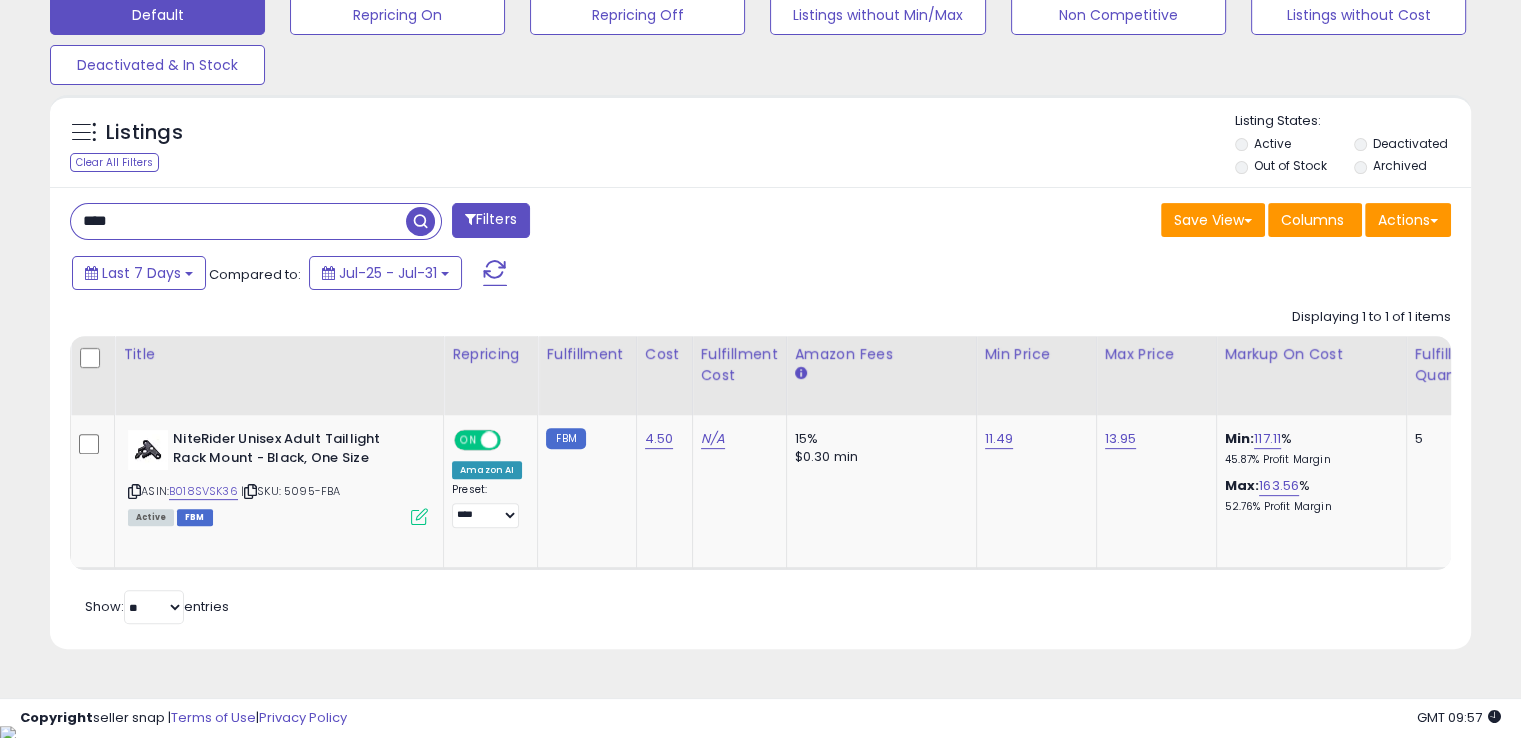 scroll, scrollTop: 999589, scrollLeft: 999168, axis: both 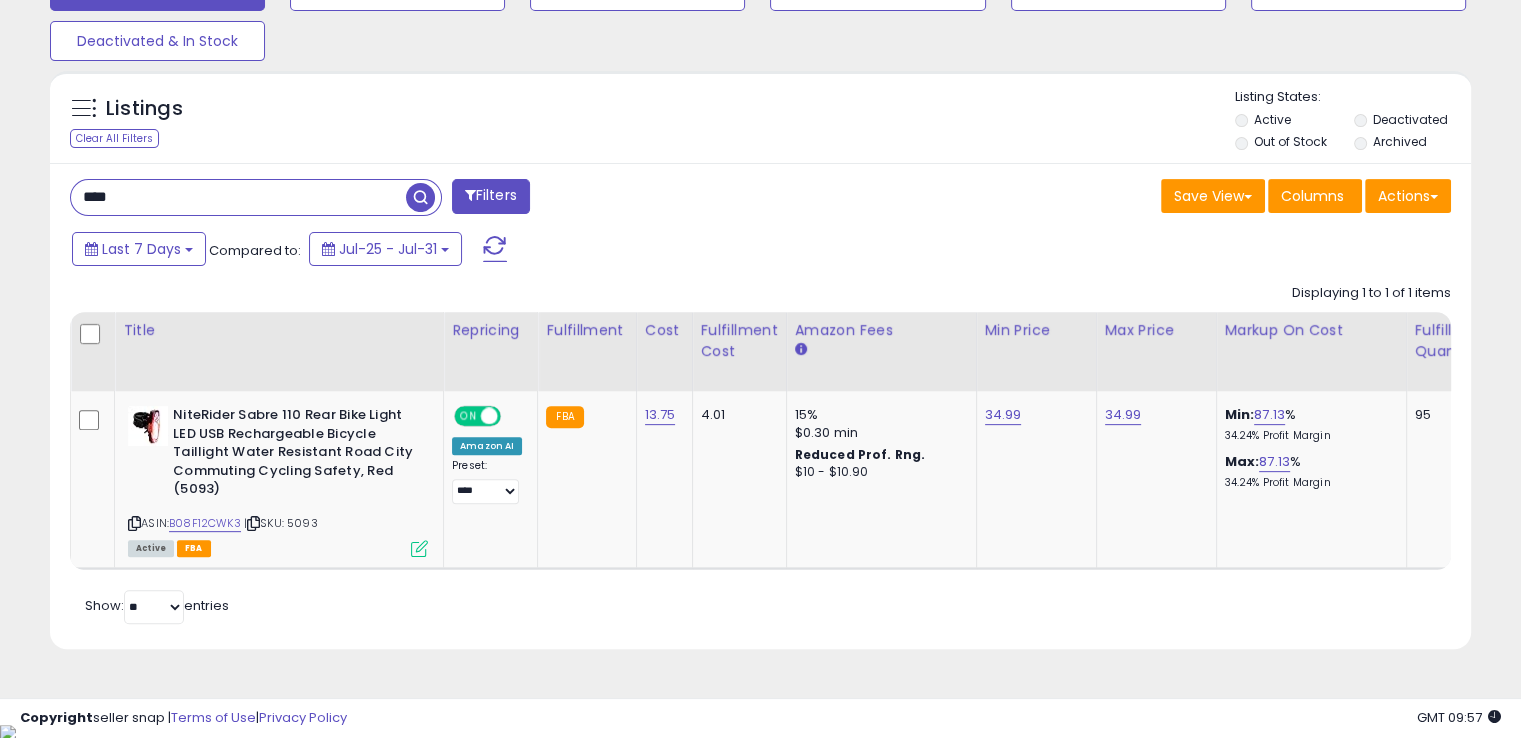 click on "****" at bounding box center (238, 197) 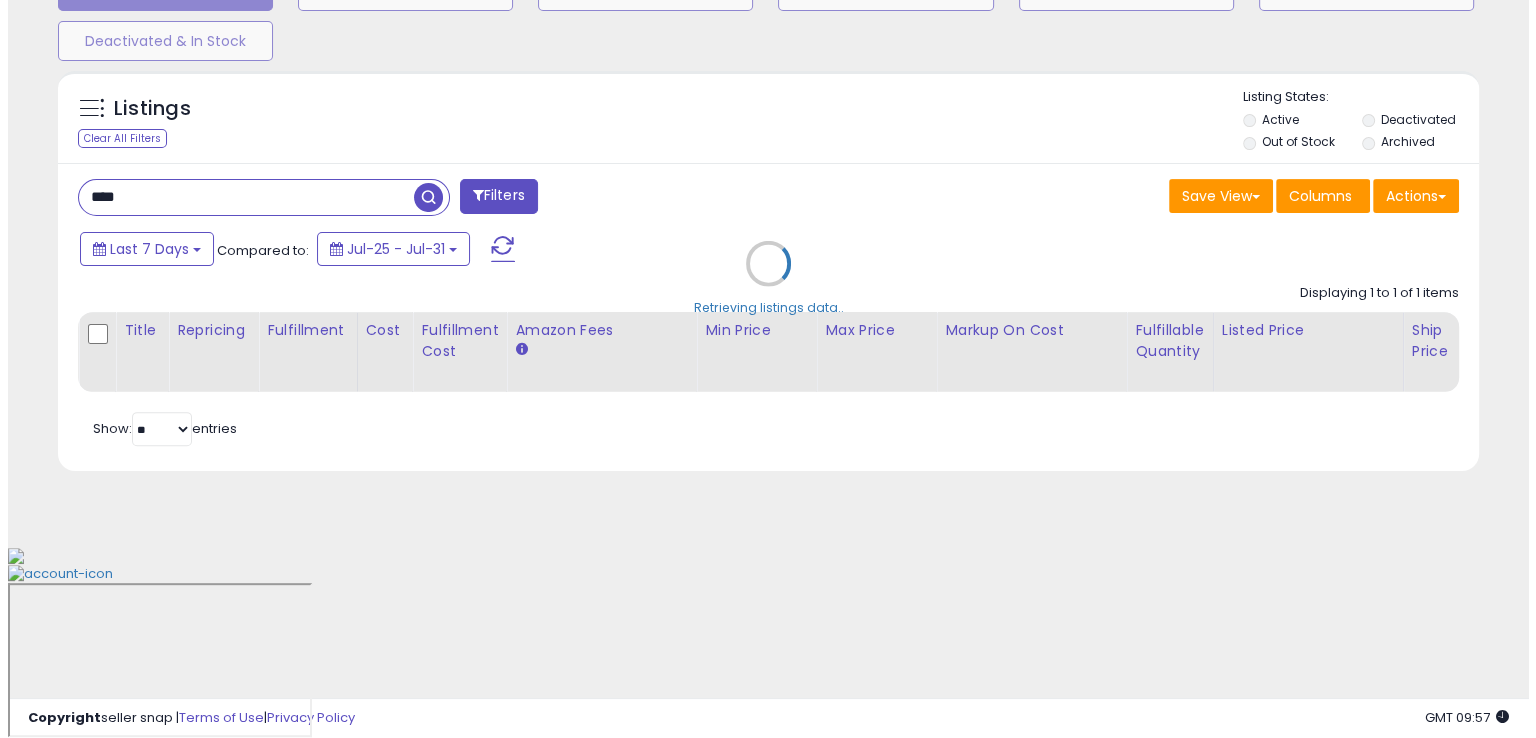 scroll, scrollTop: 481, scrollLeft: 0, axis: vertical 